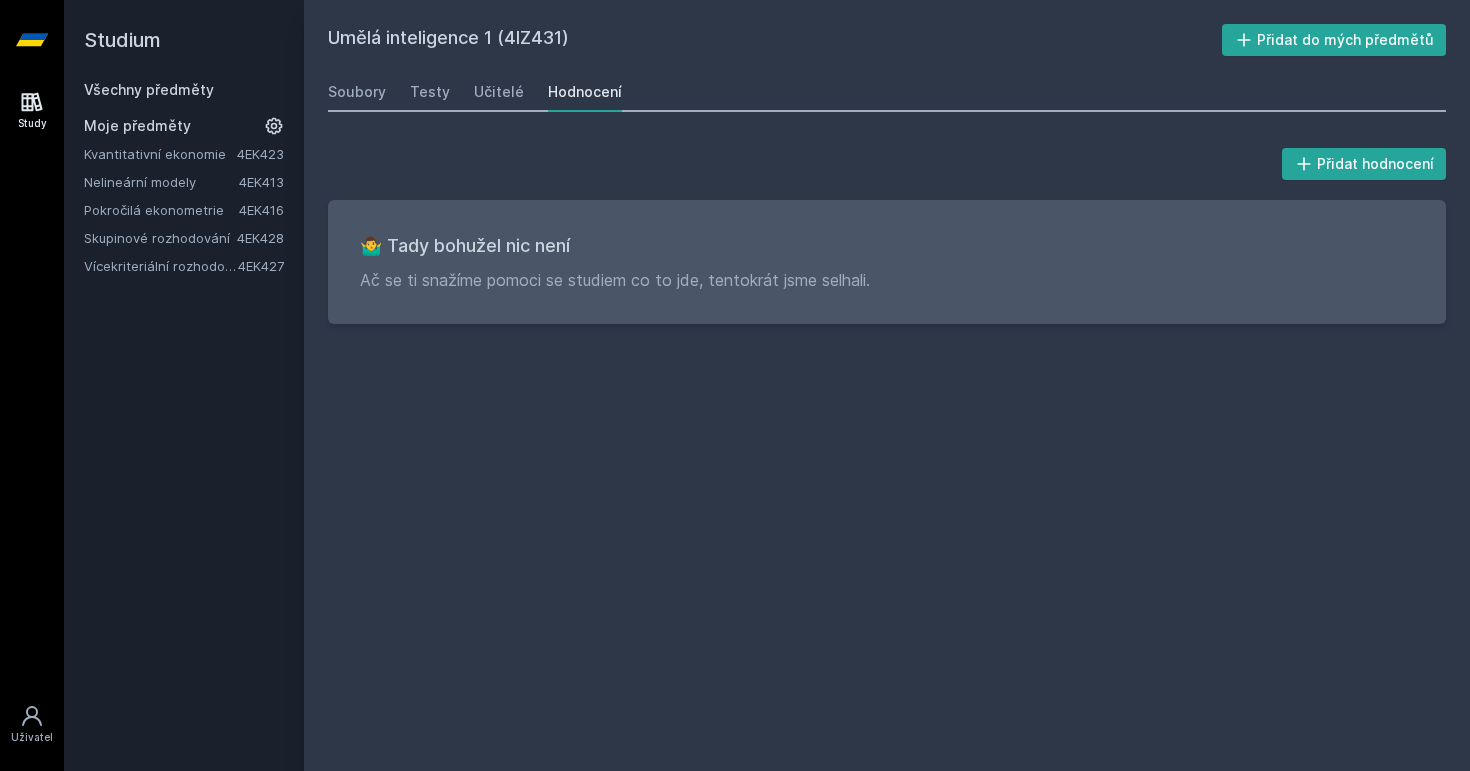 scroll, scrollTop: 0, scrollLeft: 0, axis: both 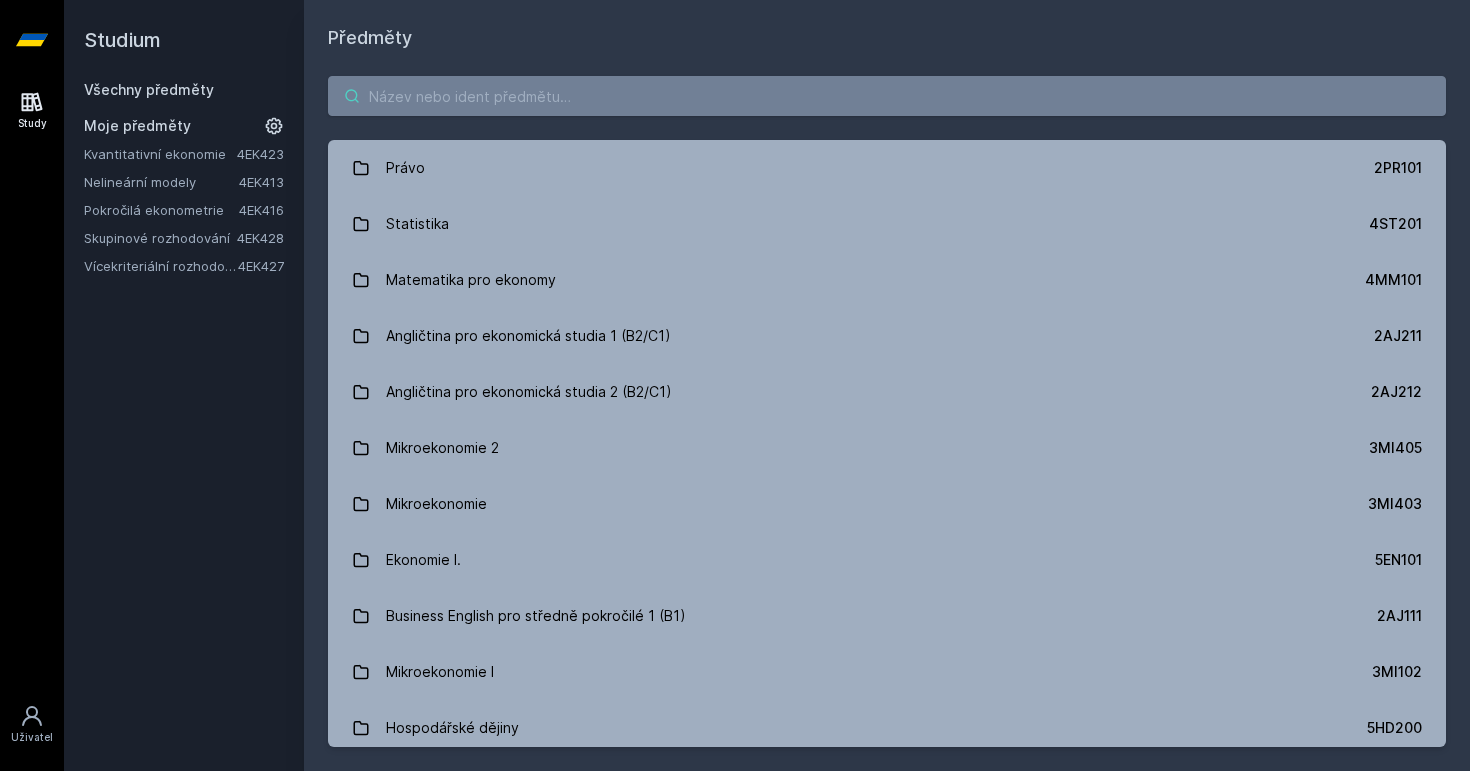 click at bounding box center (887, 96) 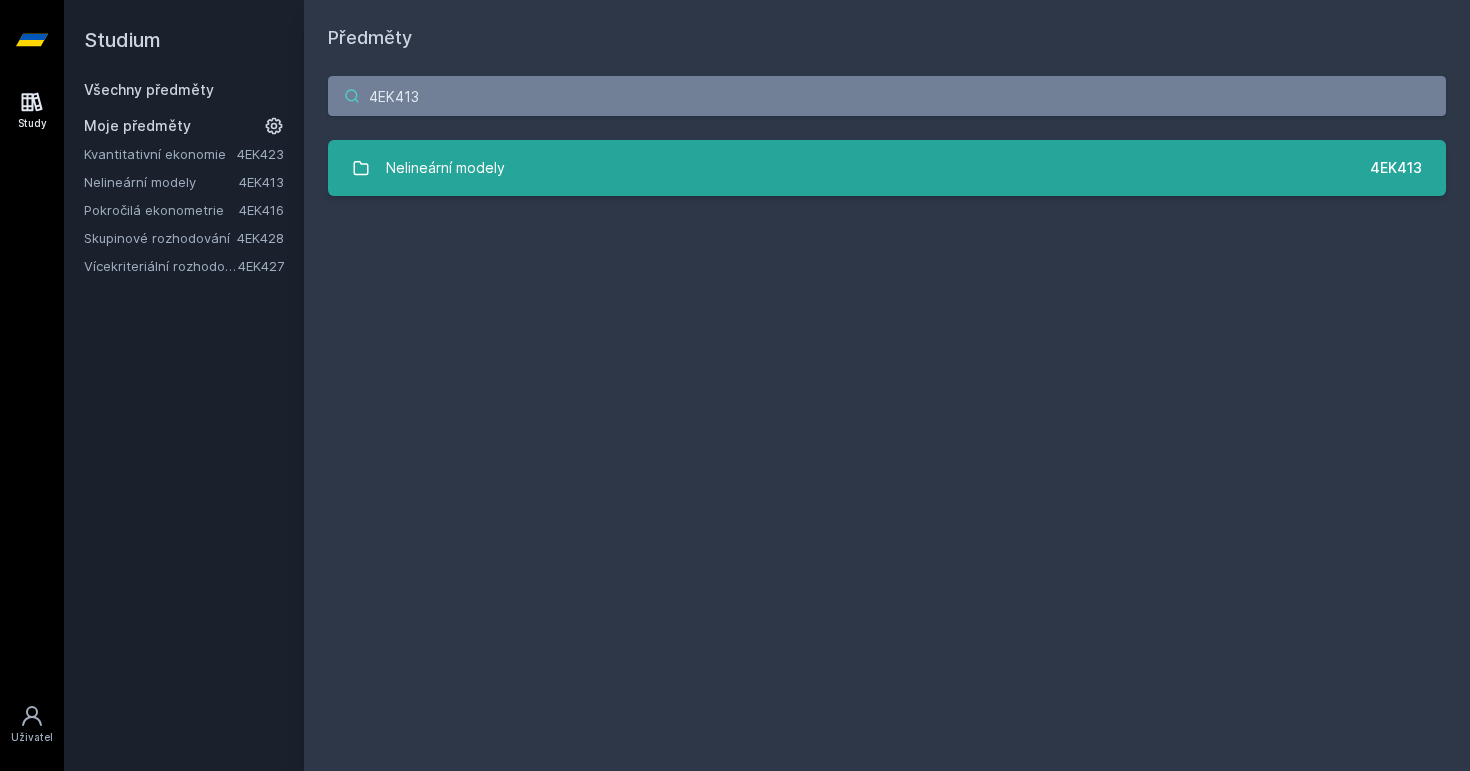 type on "4EK413" 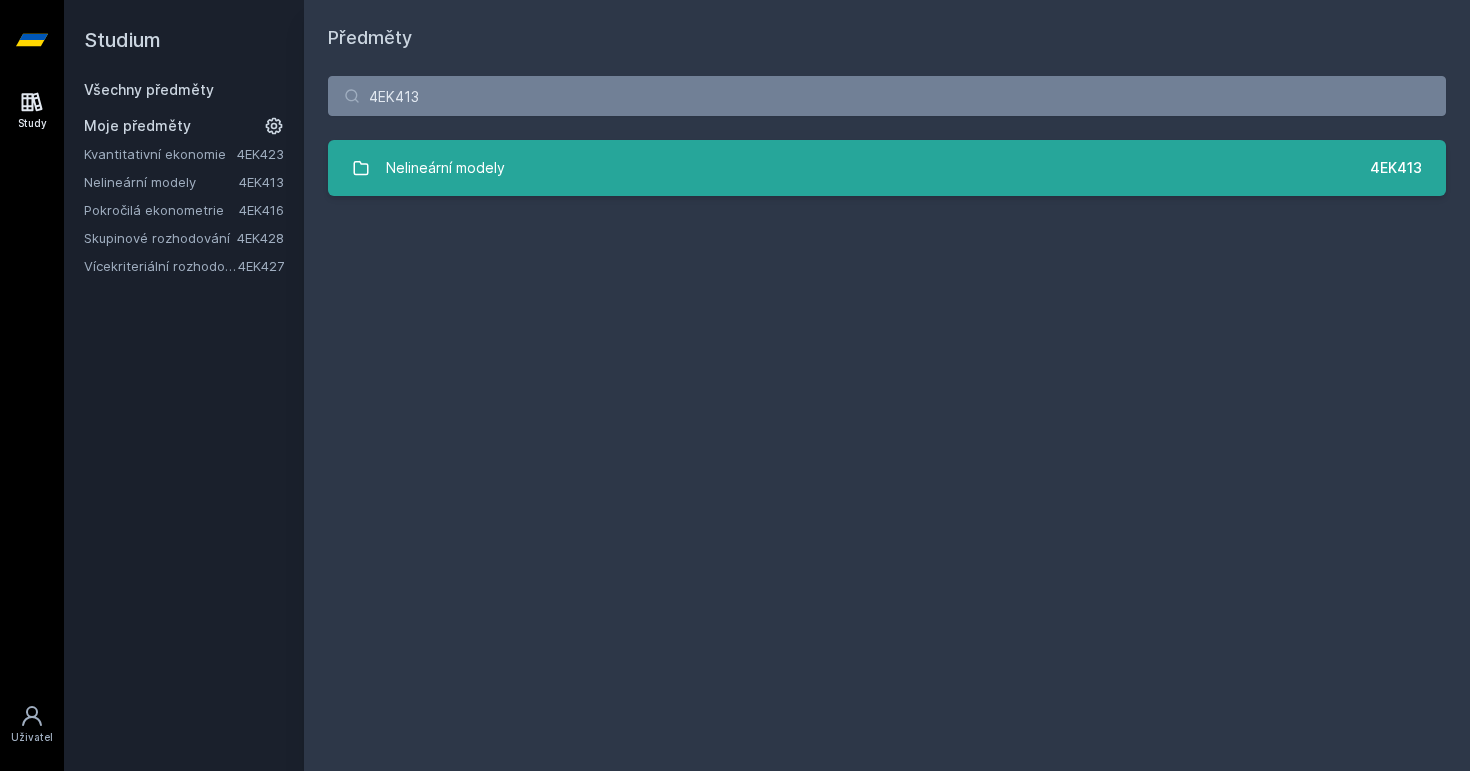 click on "Nelineární modely   4EK413" at bounding box center [887, 168] 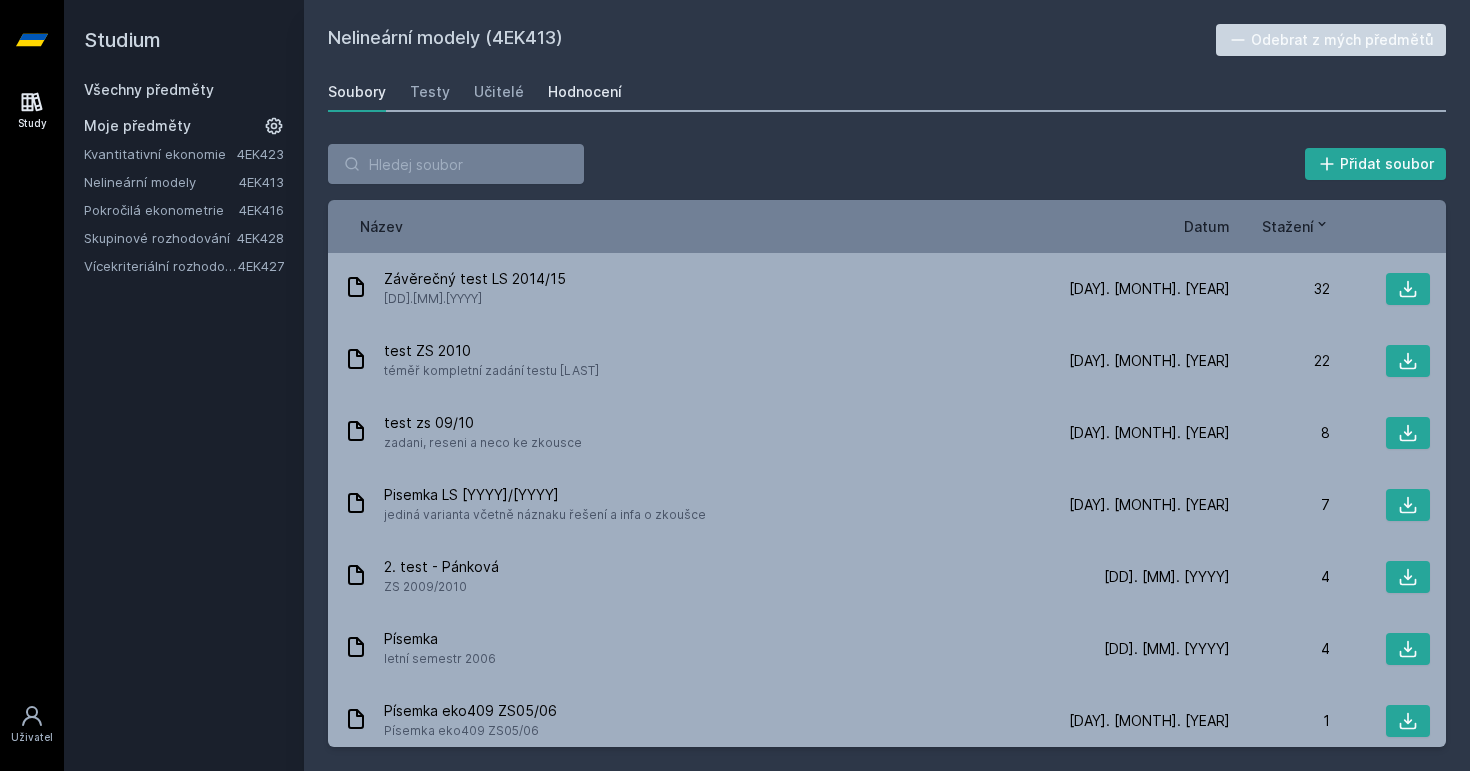 click on "Hodnocení" at bounding box center [585, 92] 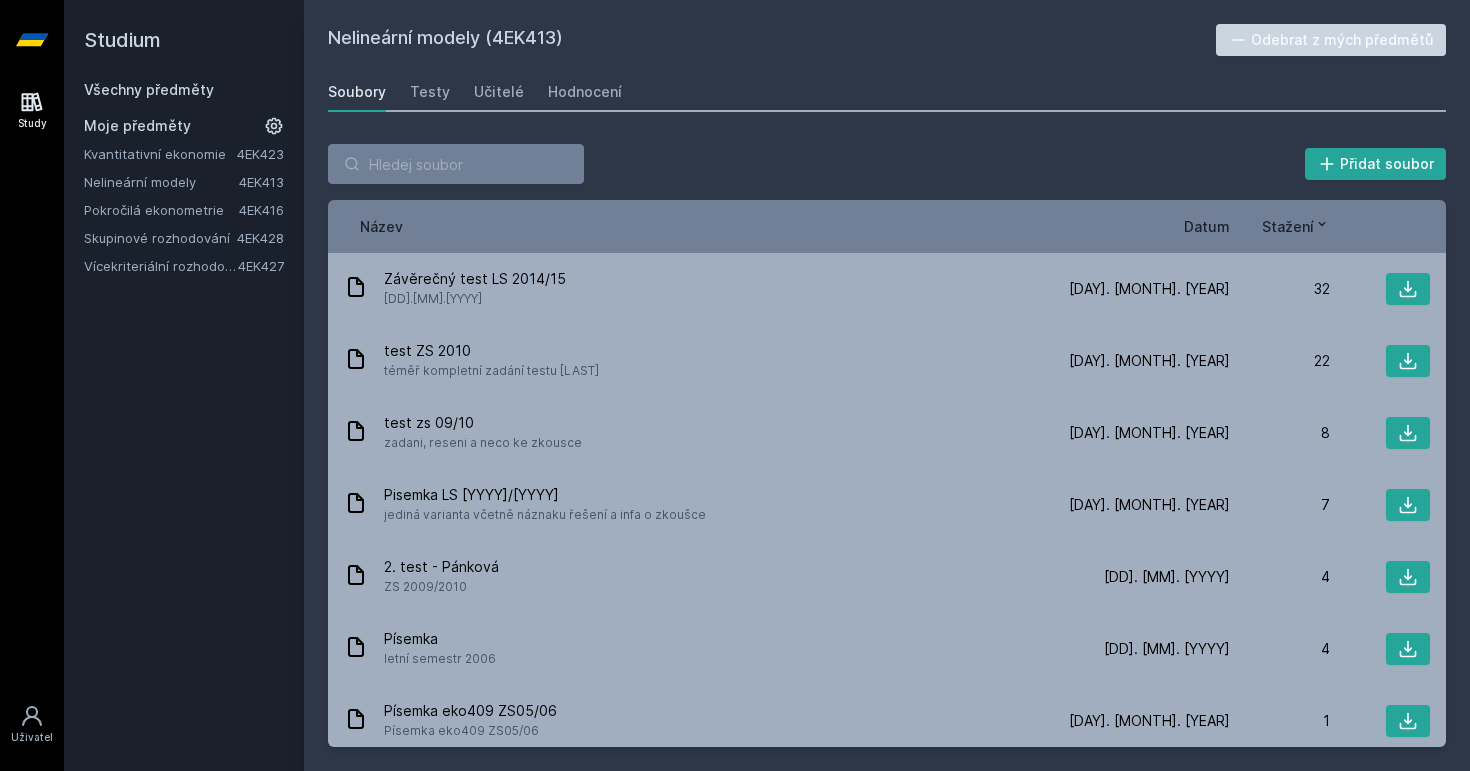 click on "Všechny předměty" at bounding box center (149, 89) 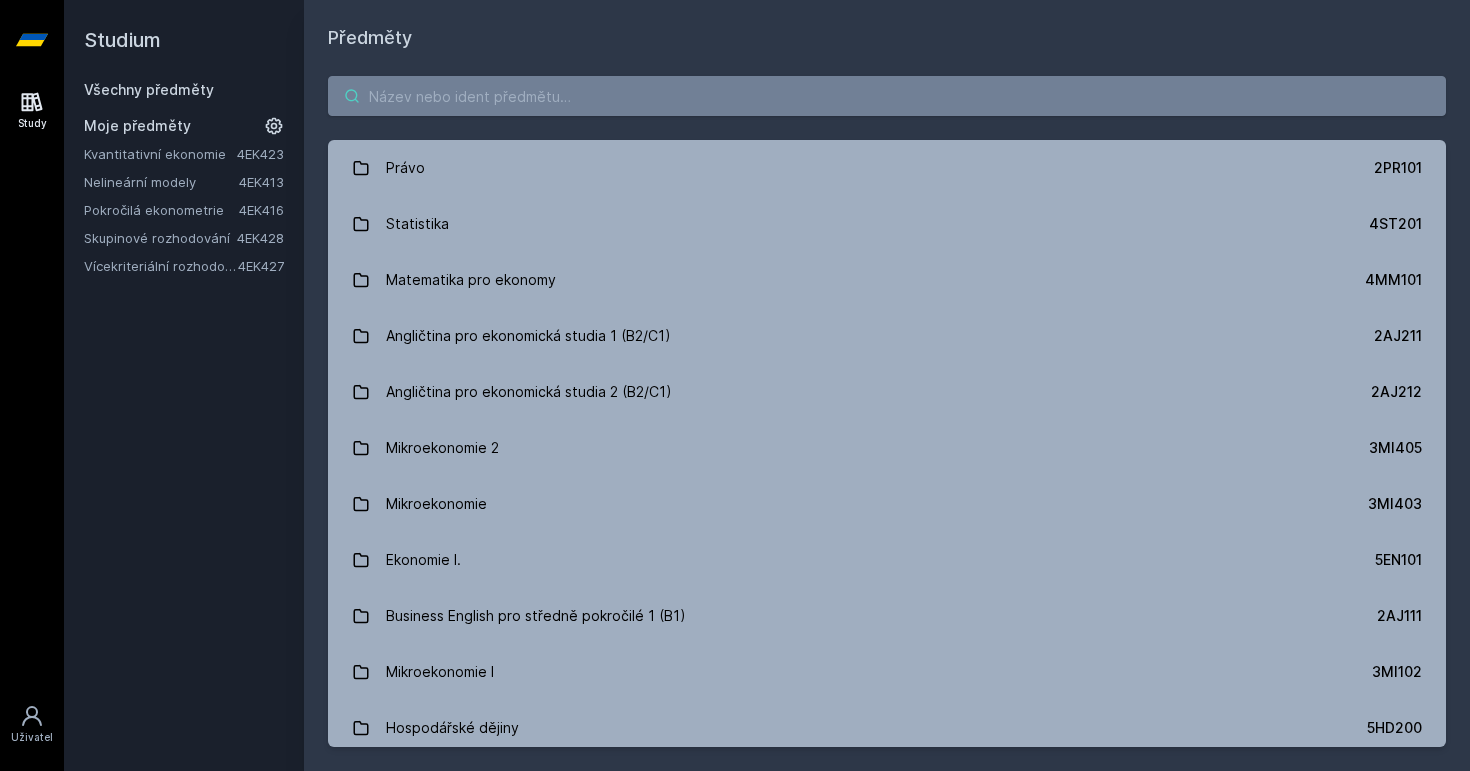 click at bounding box center [887, 96] 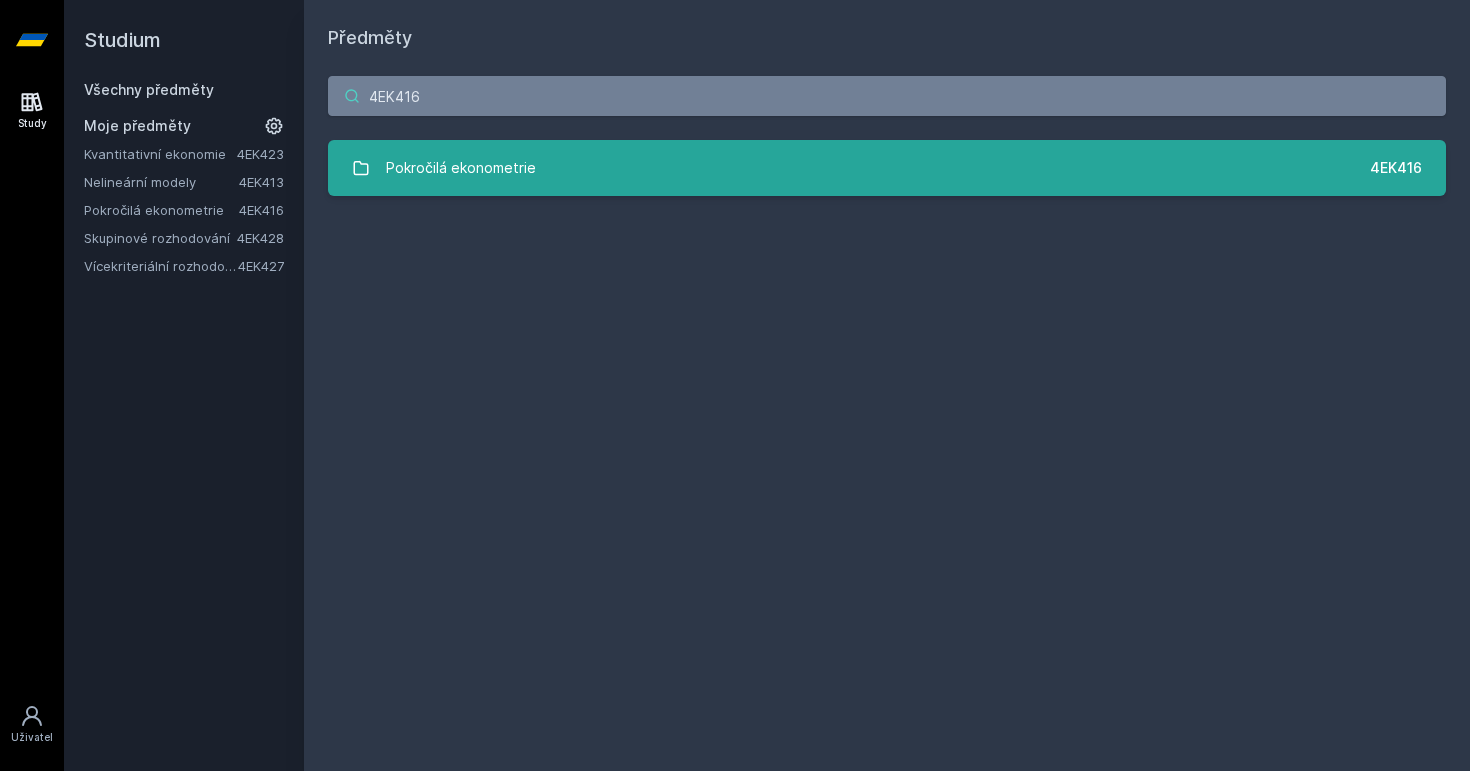 type on "4EK416" 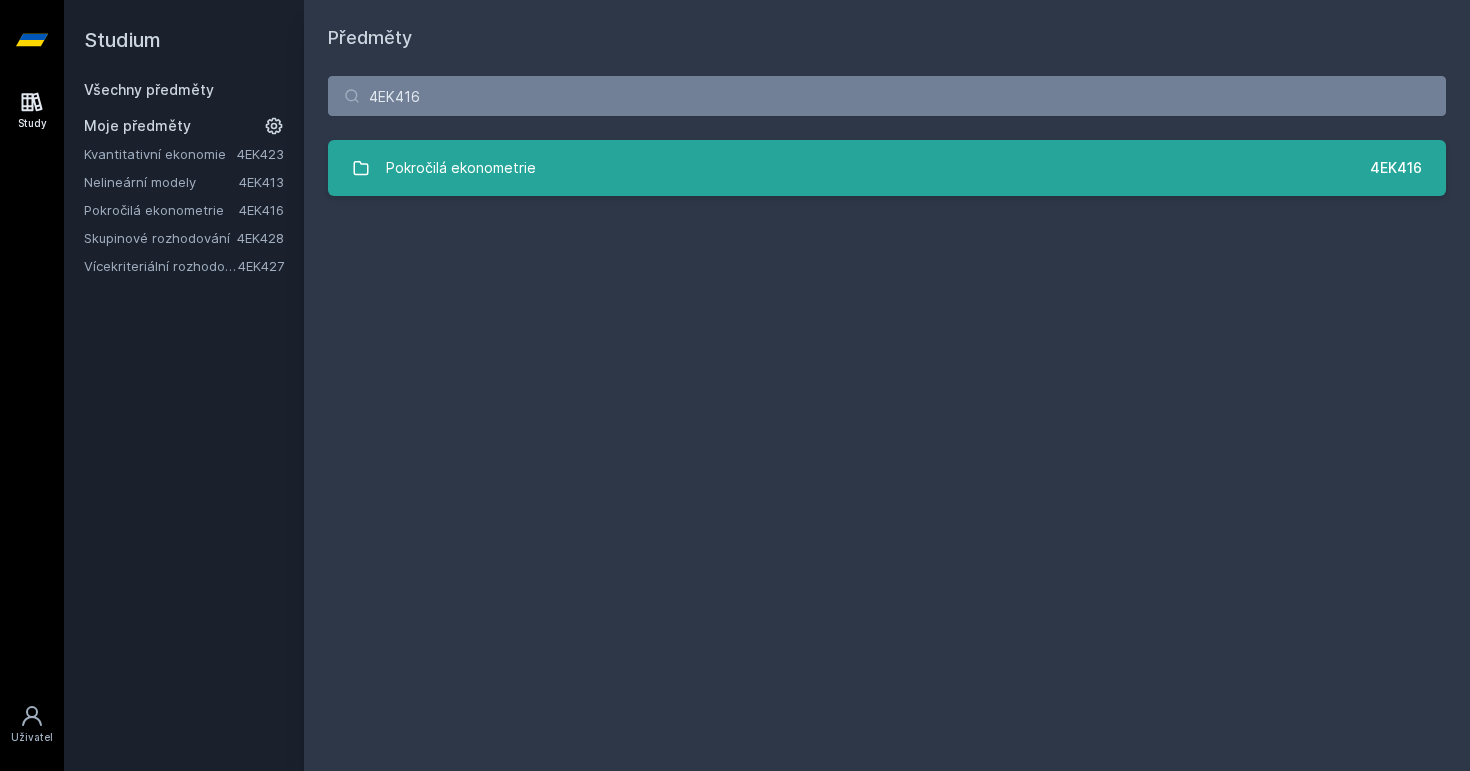 click on "Pokročilá ekonometrie" at bounding box center (461, 168) 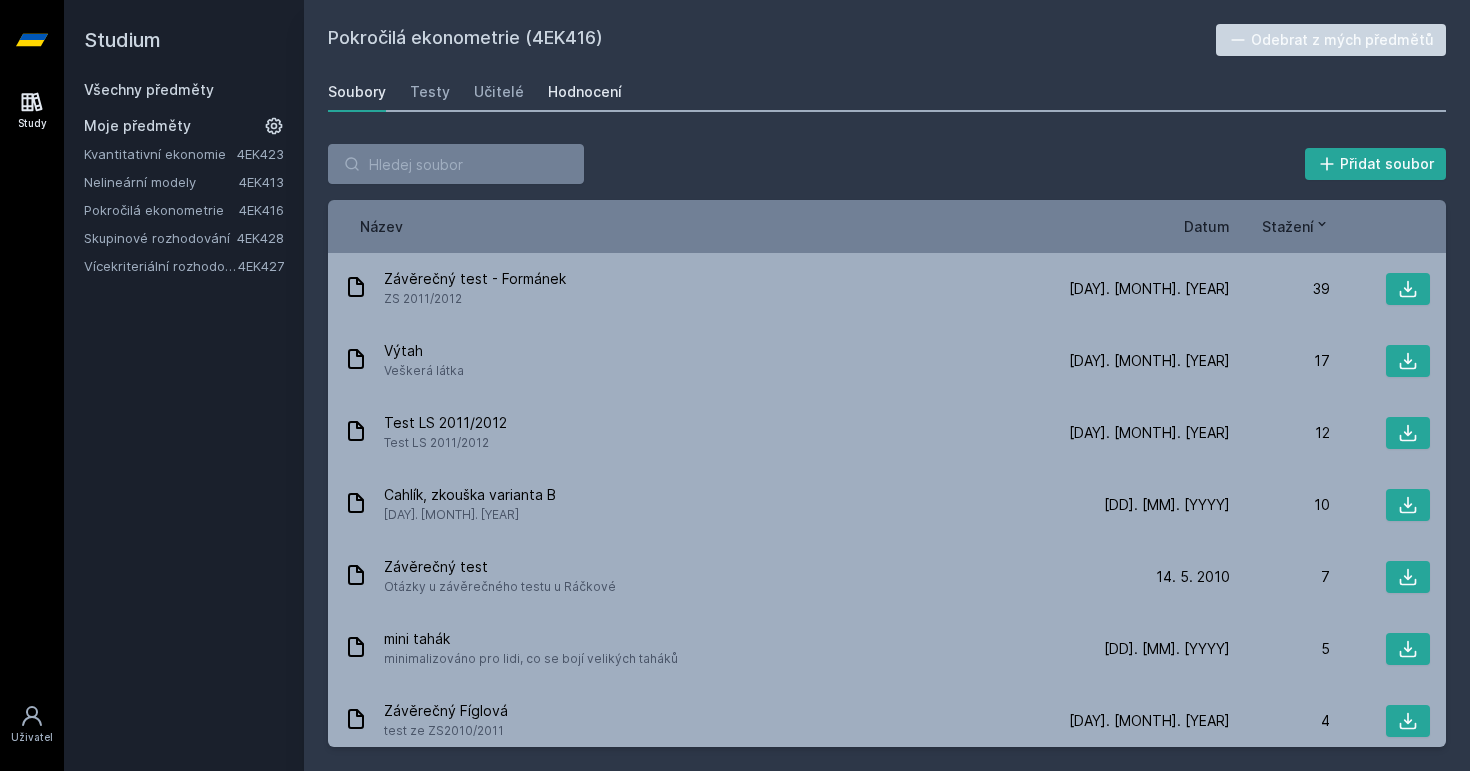 click on "Hodnocení" at bounding box center [585, 92] 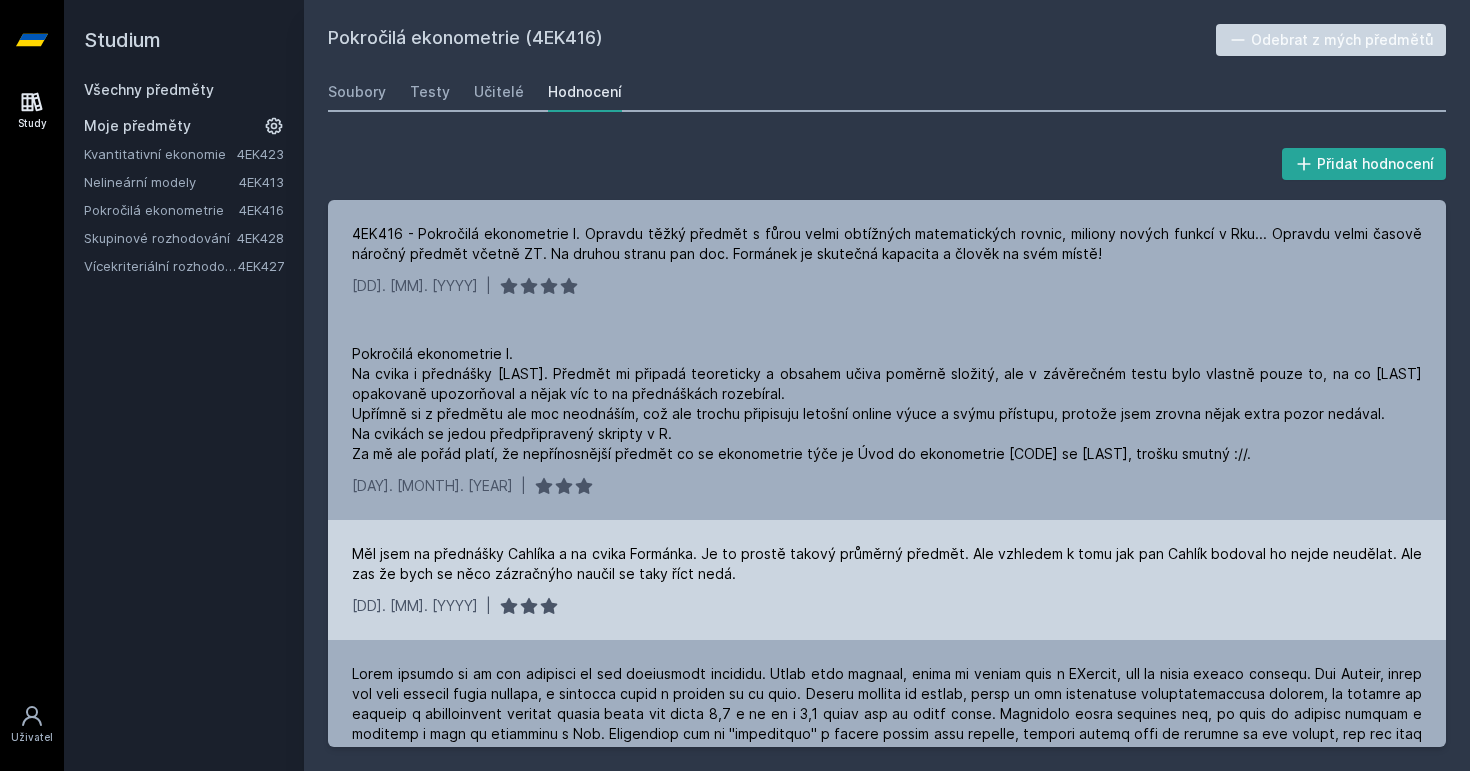 scroll, scrollTop: 238, scrollLeft: 0, axis: vertical 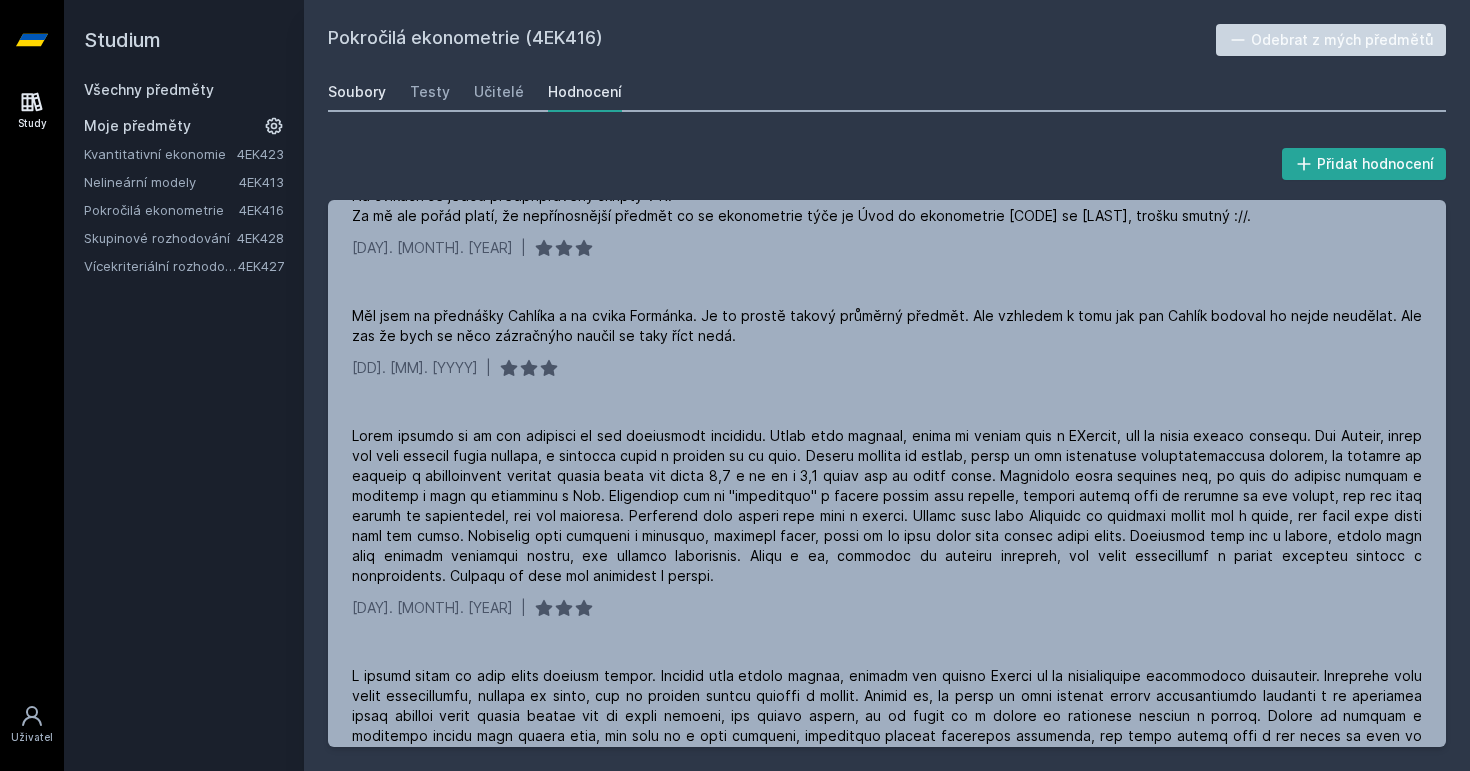 click on "Soubory" at bounding box center [357, 92] 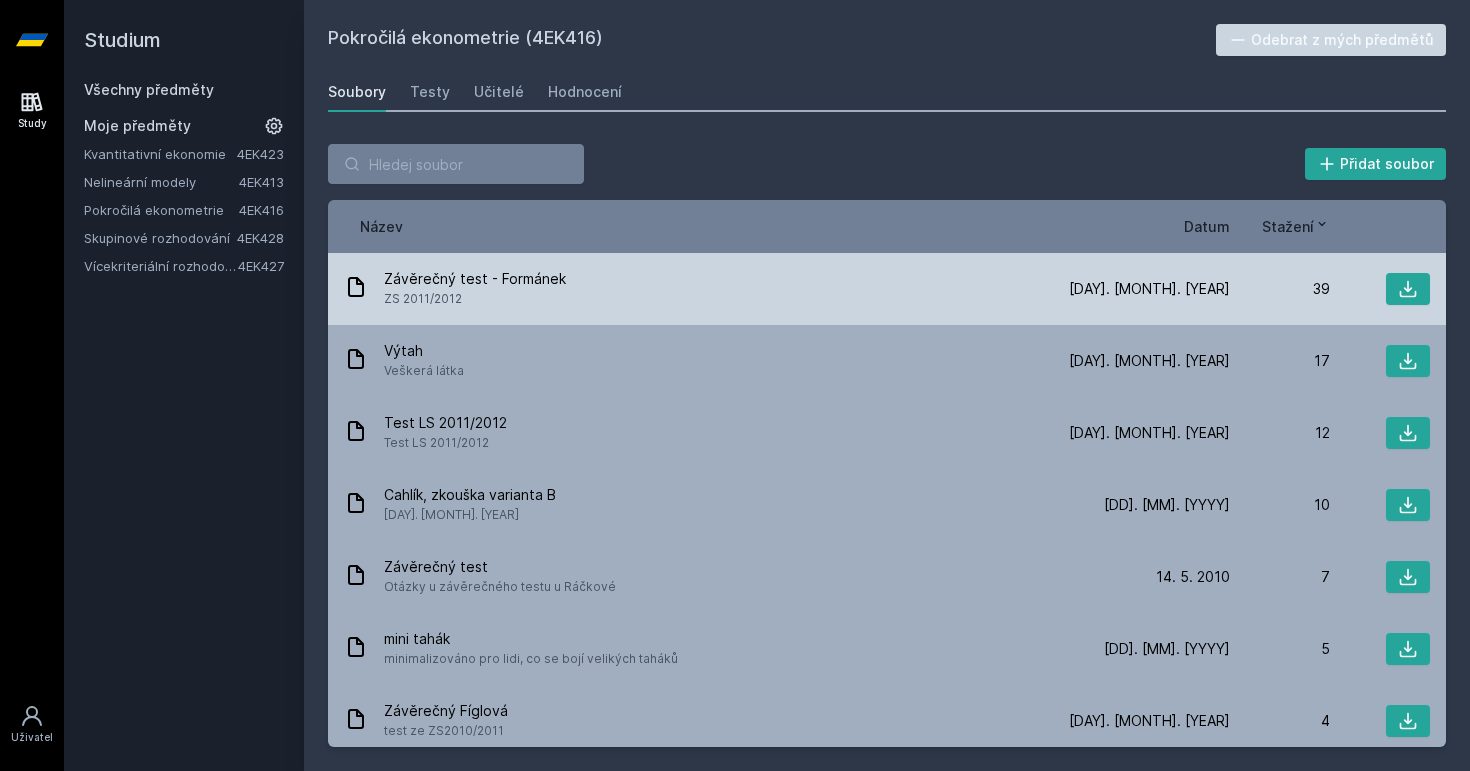 click on "Závěrečný test - Formánek
ZS [YYYY]/[YYYY]" at bounding box center [706, 289] 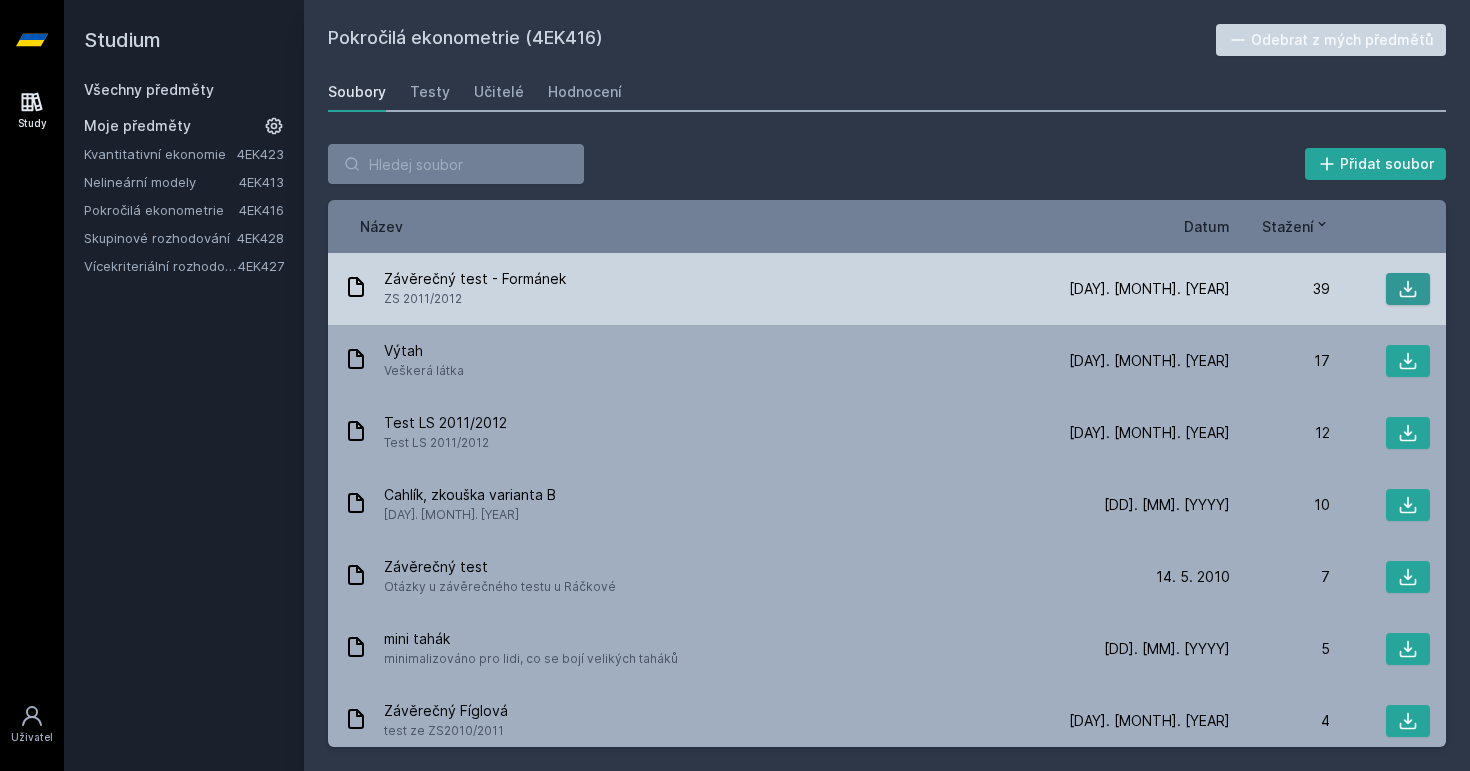 click 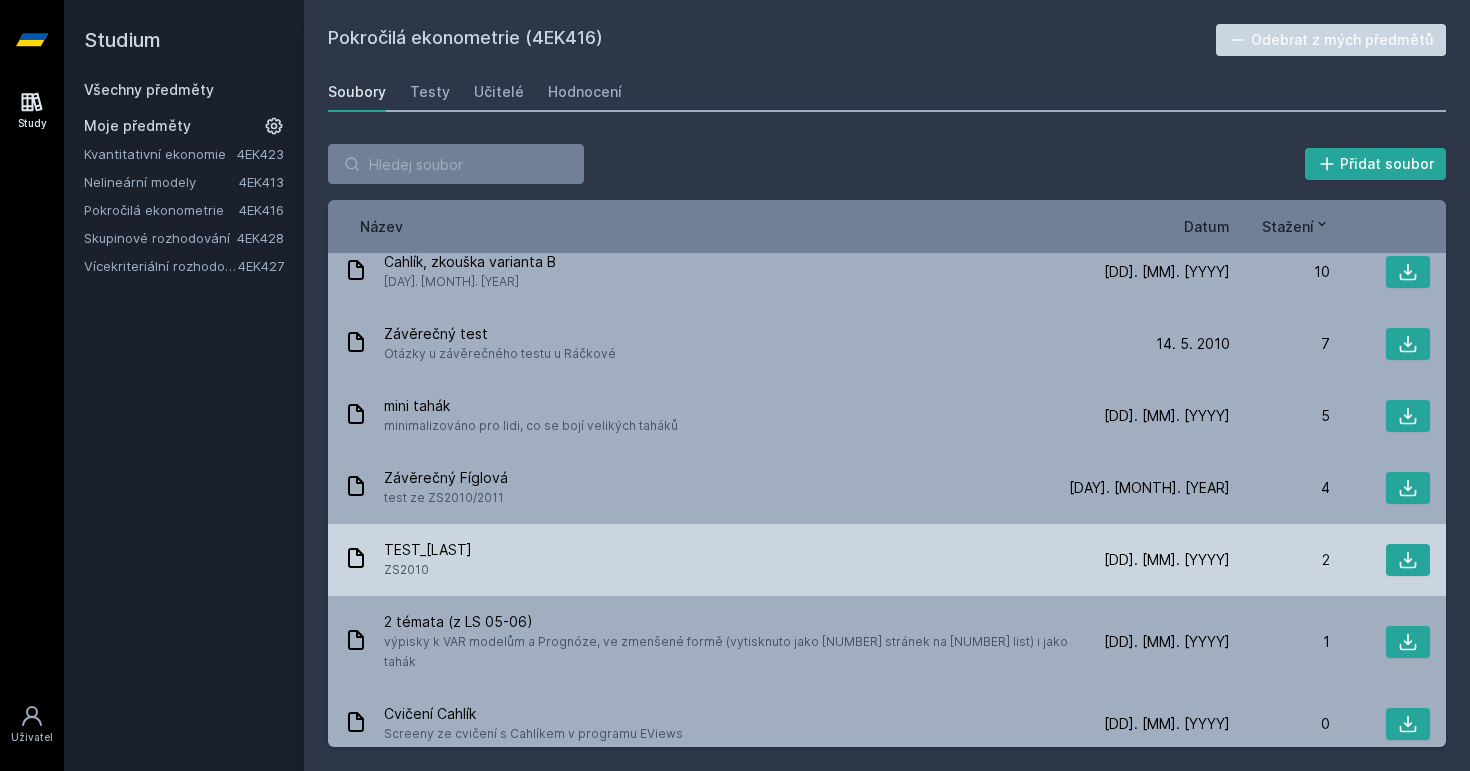 scroll, scrollTop: 0, scrollLeft: 0, axis: both 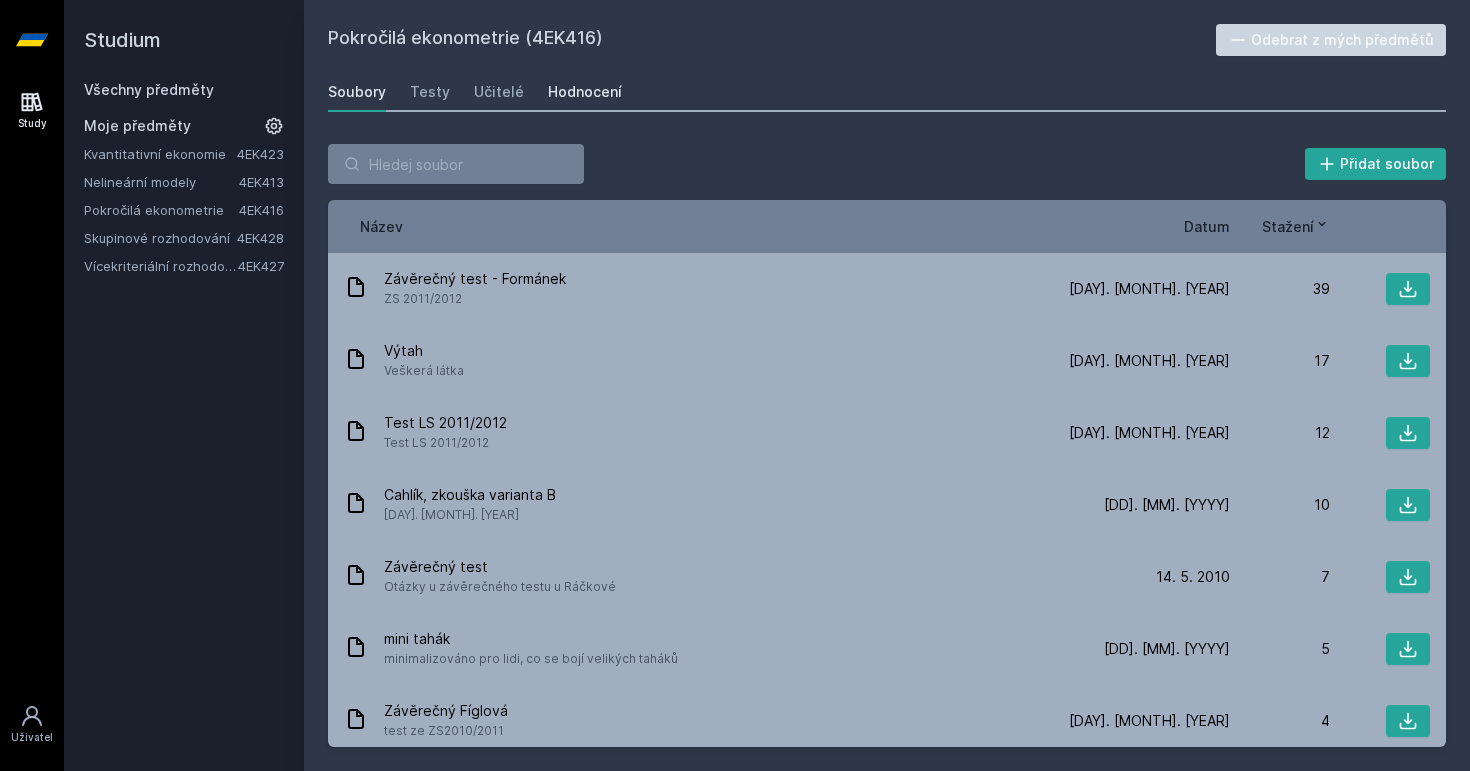 click on "Hodnocení" at bounding box center (585, 92) 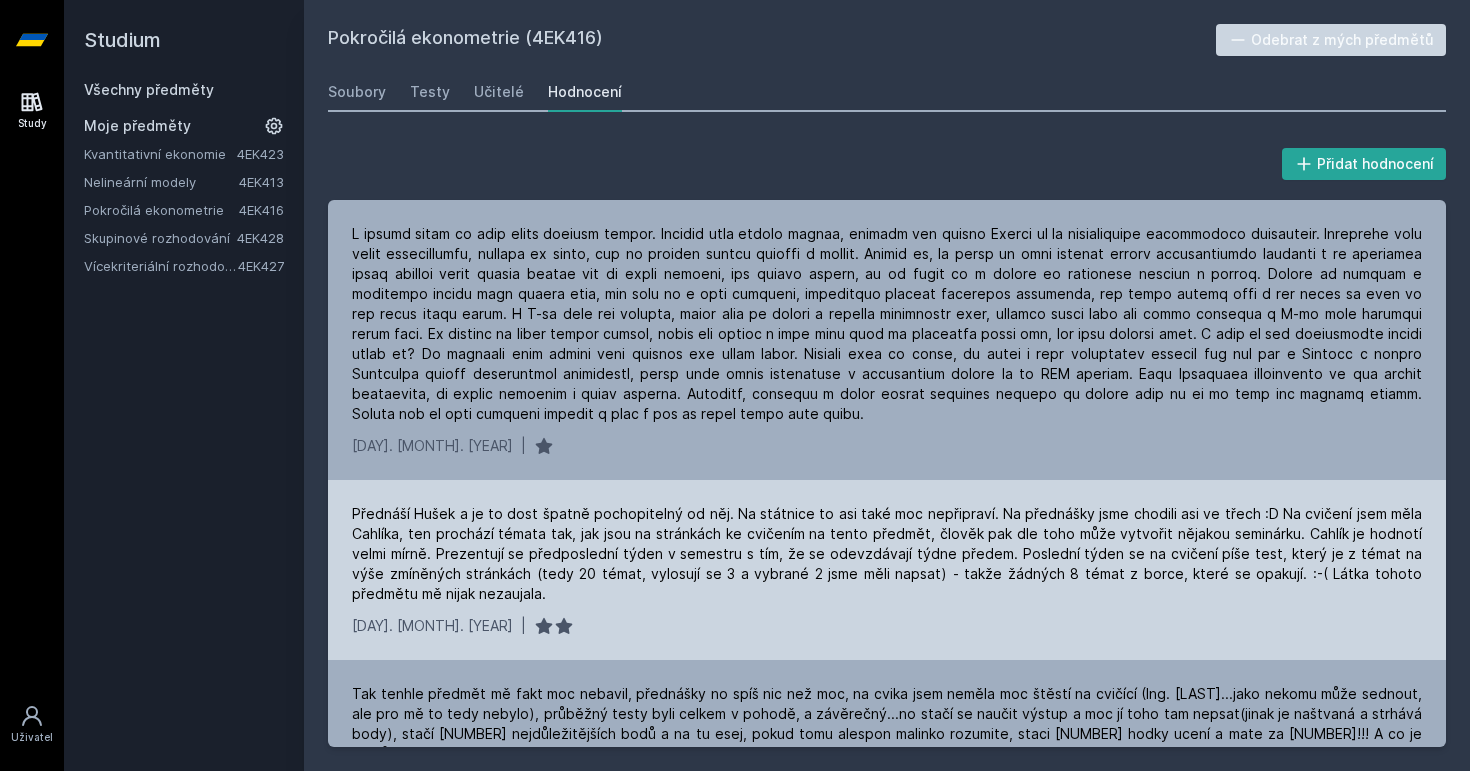 scroll, scrollTop: 924, scrollLeft: 0, axis: vertical 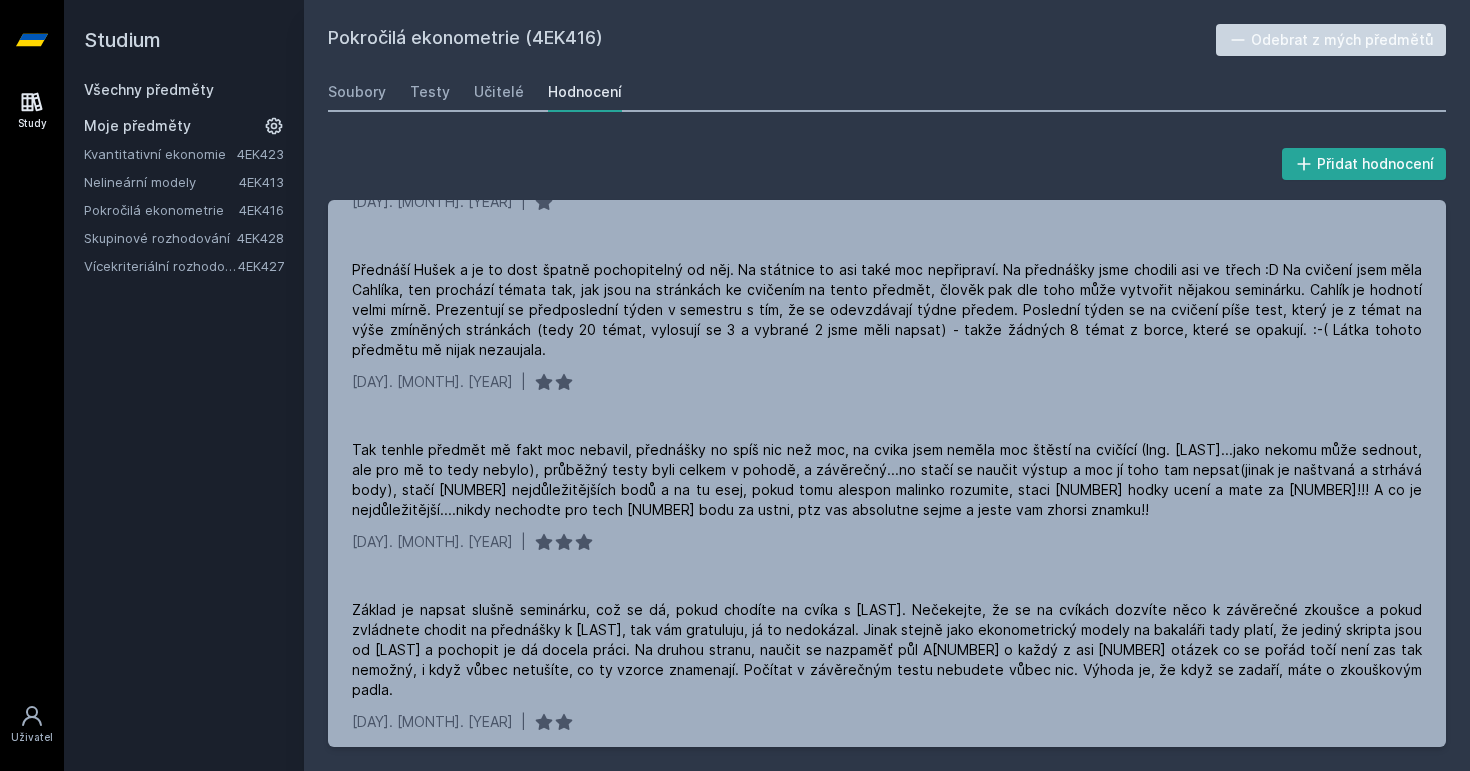 click on "Všechny předměty" at bounding box center (149, 89) 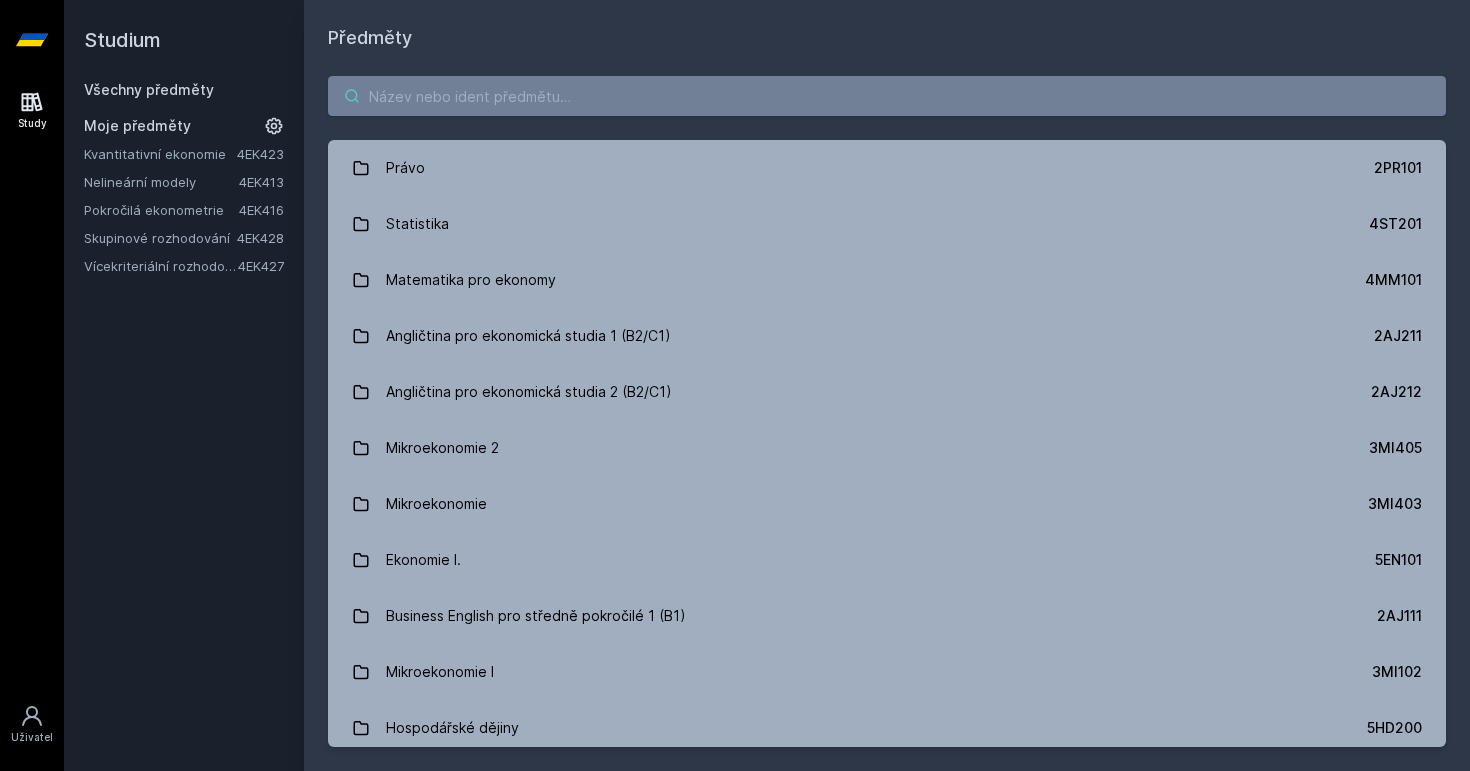 click at bounding box center (887, 96) 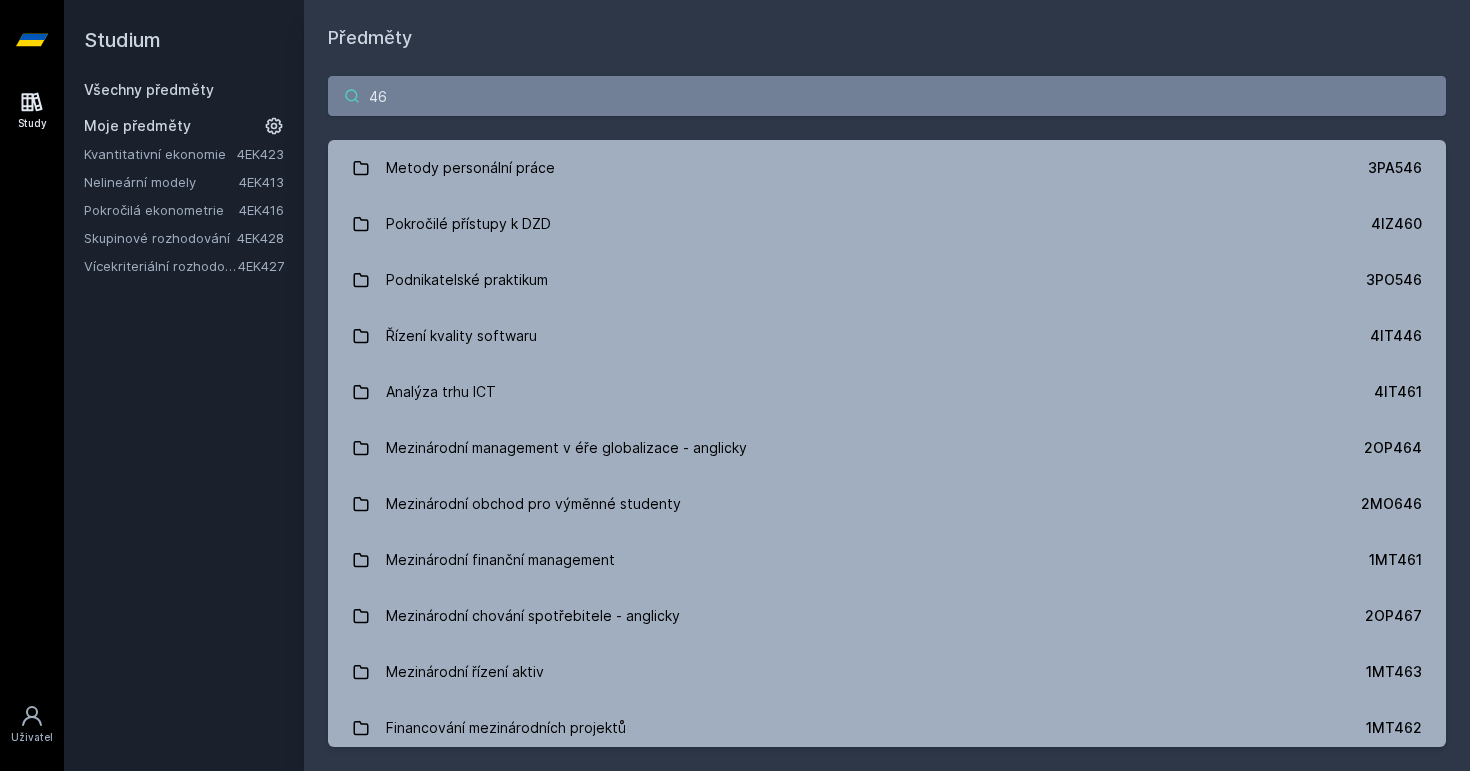 type on "4" 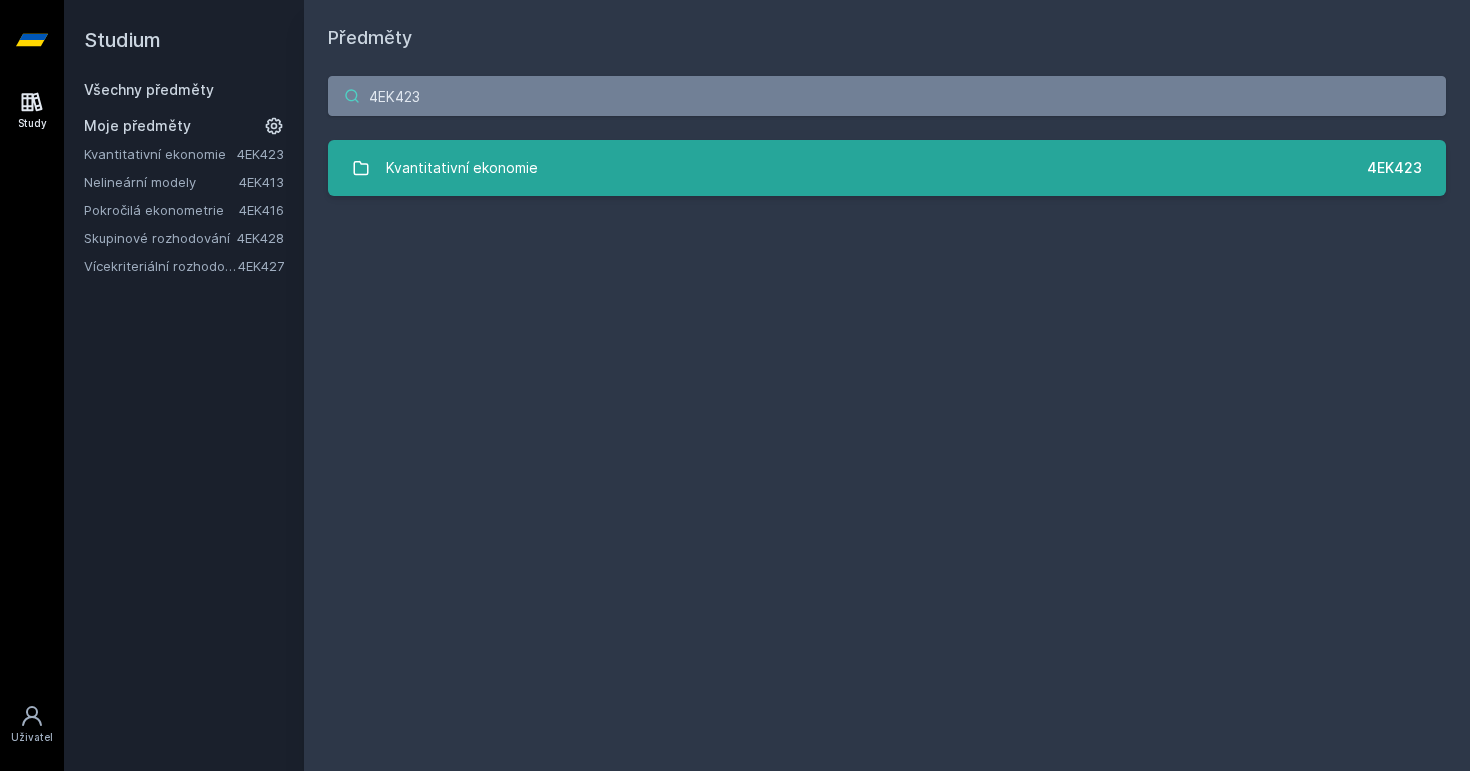 type on "4EK423" 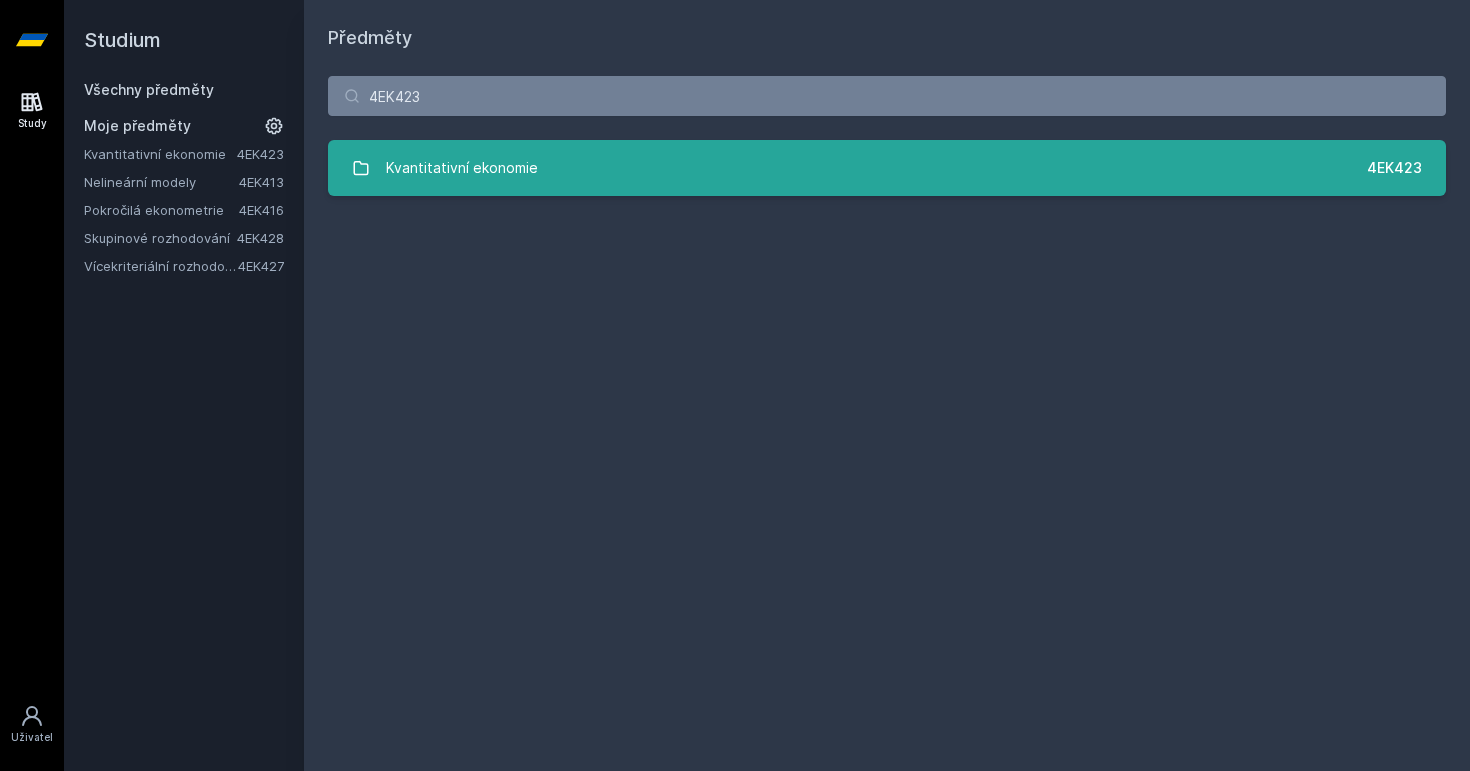 click on "[COURSE] [CODE]" at bounding box center (887, 168) 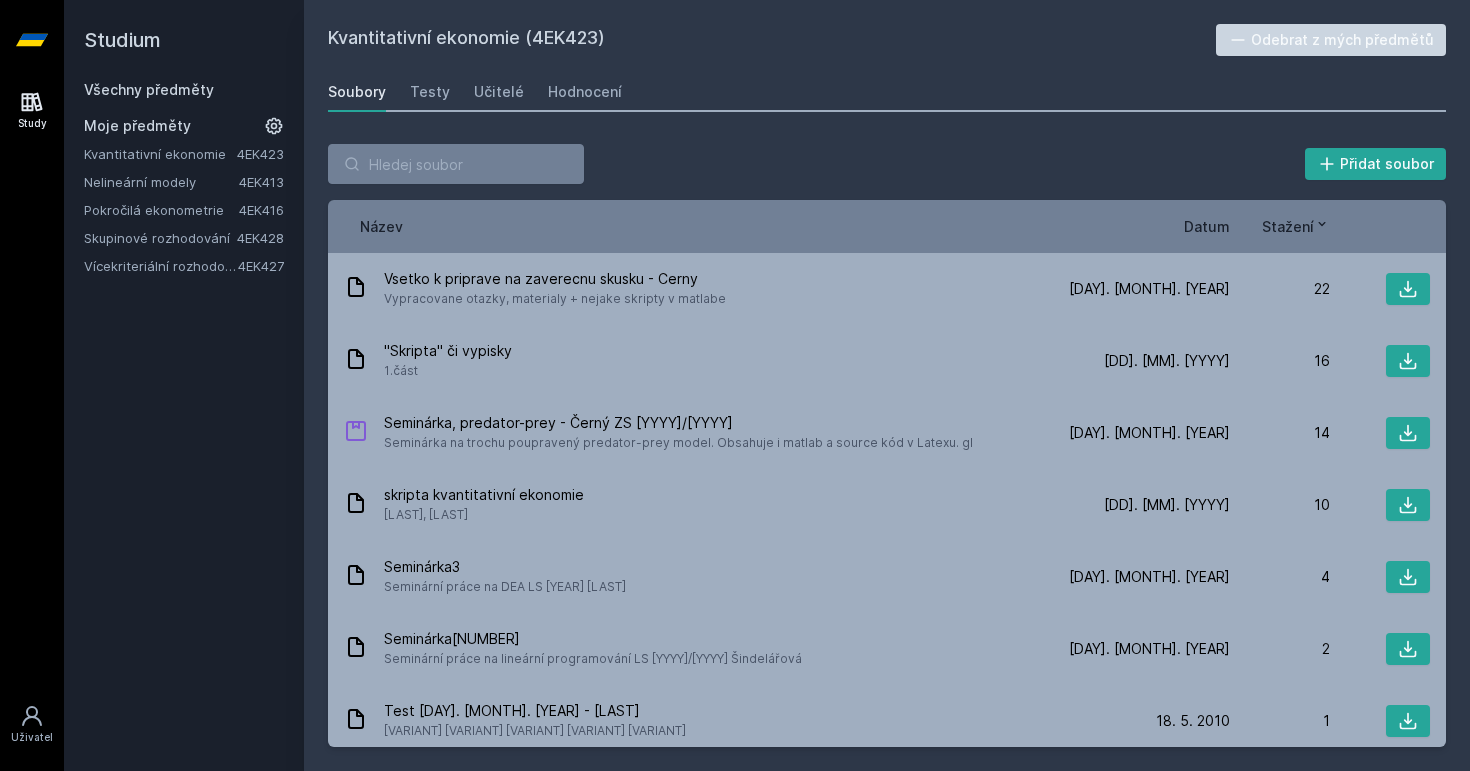 click on "Kvantitativní ekonomie" at bounding box center [160, 154] 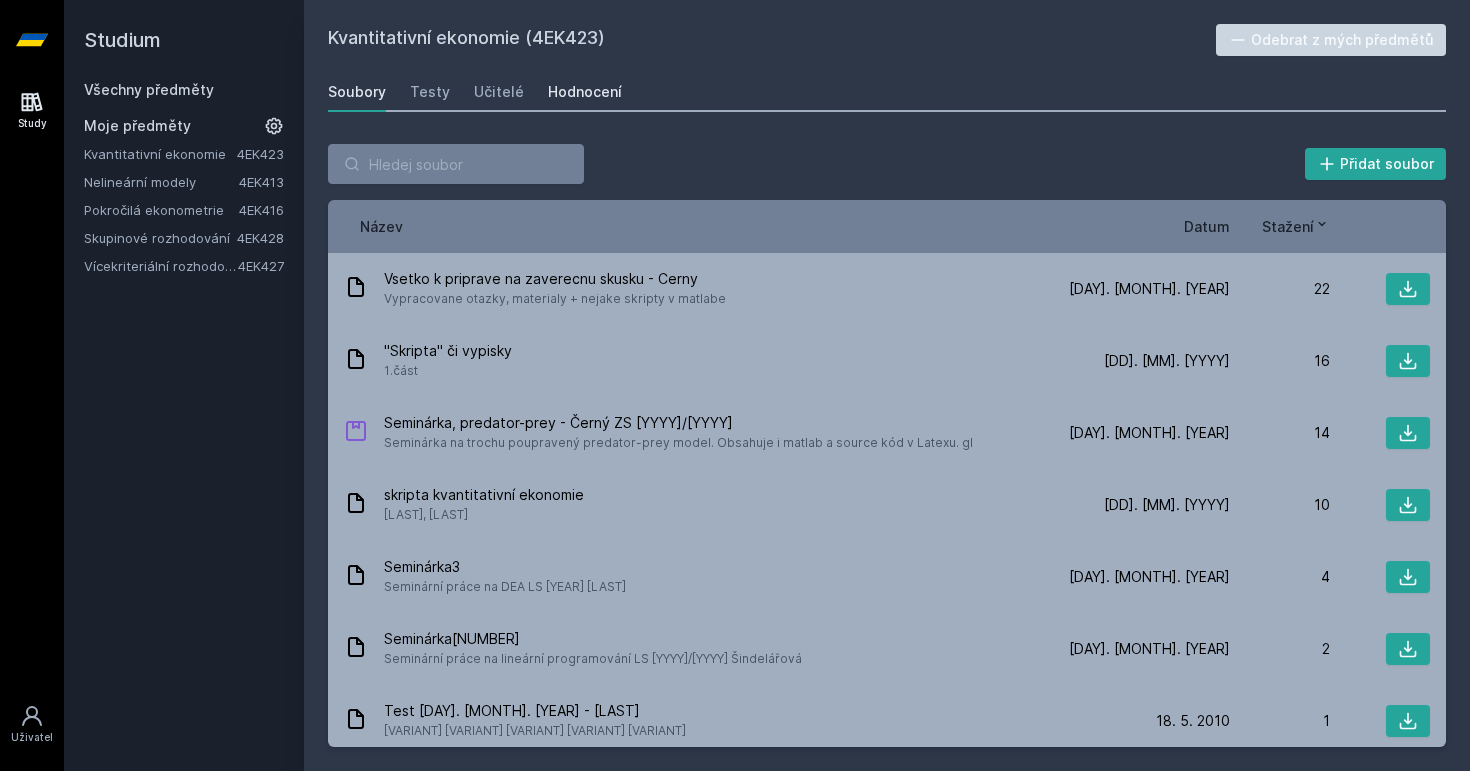 click on "Hodnocení" at bounding box center (585, 92) 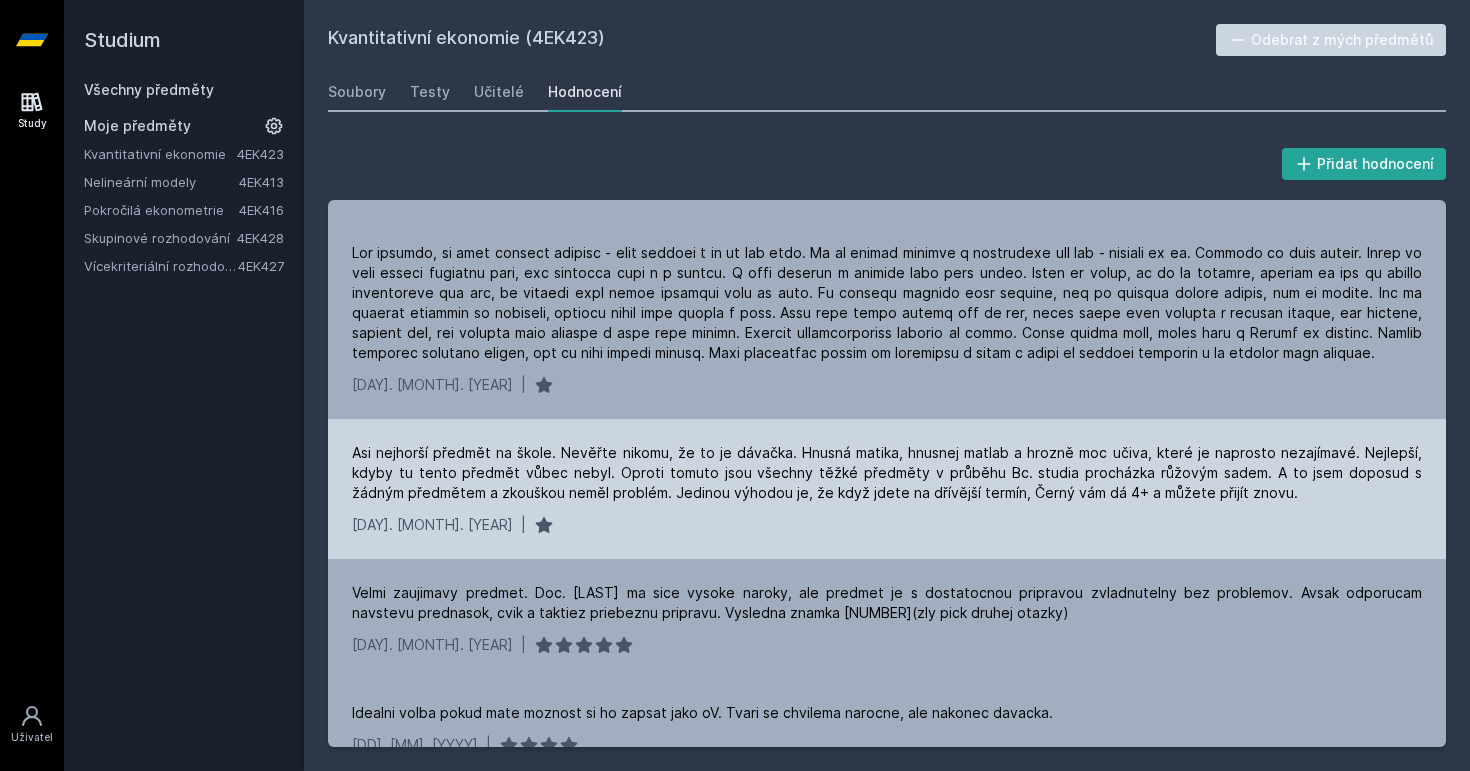 scroll, scrollTop: 813, scrollLeft: 0, axis: vertical 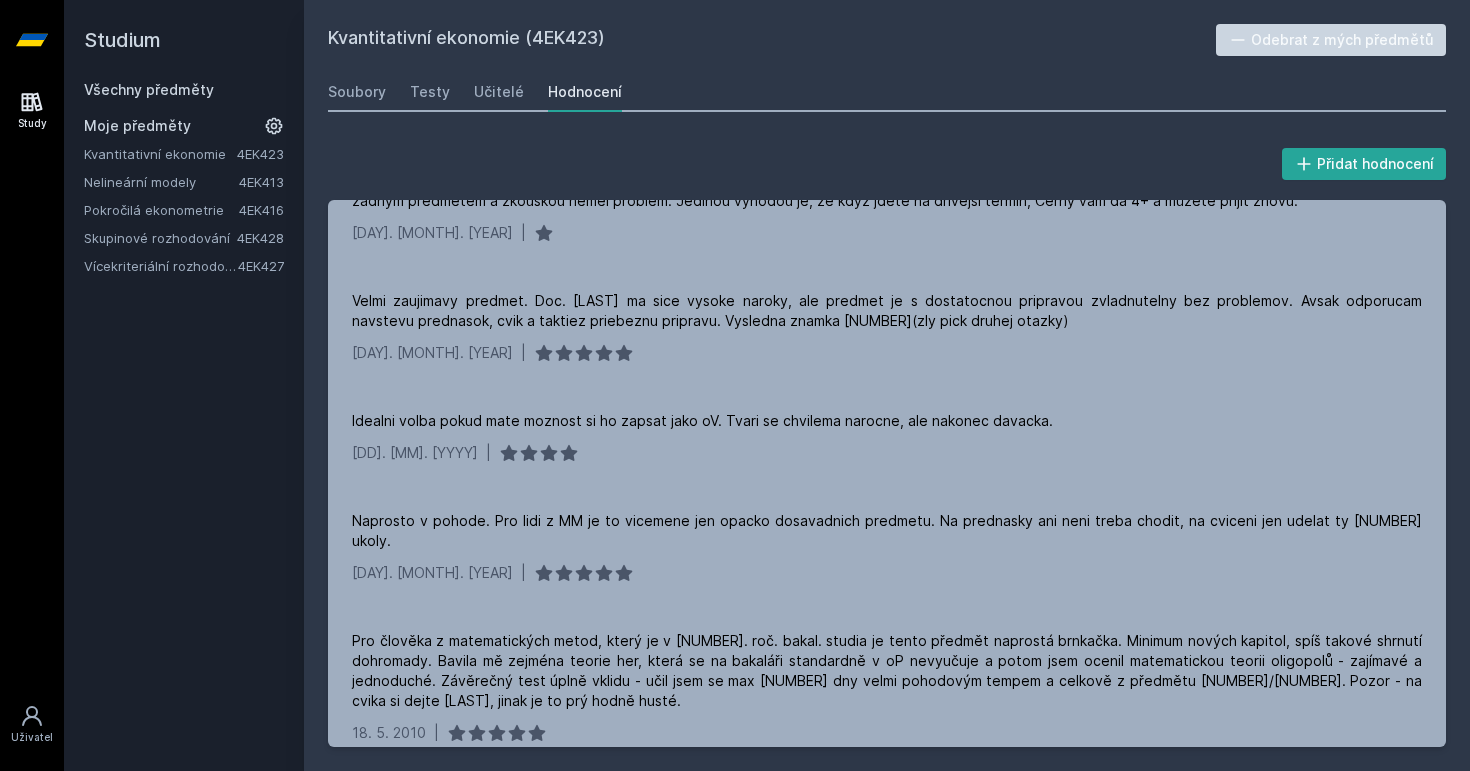 click on "Všechny předměty" at bounding box center (149, 89) 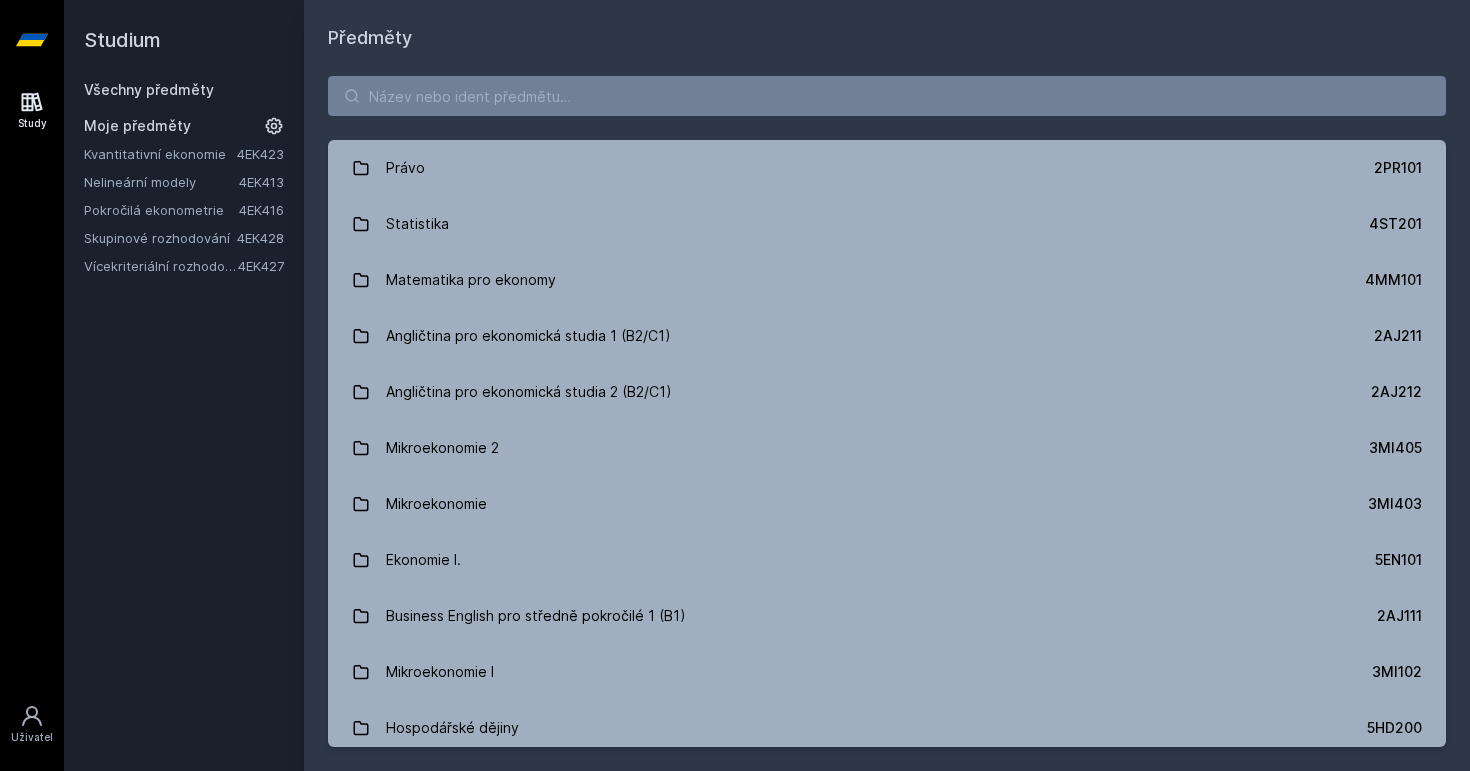 click on "Vícekriteriální rozhodování" at bounding box center [161, 266] 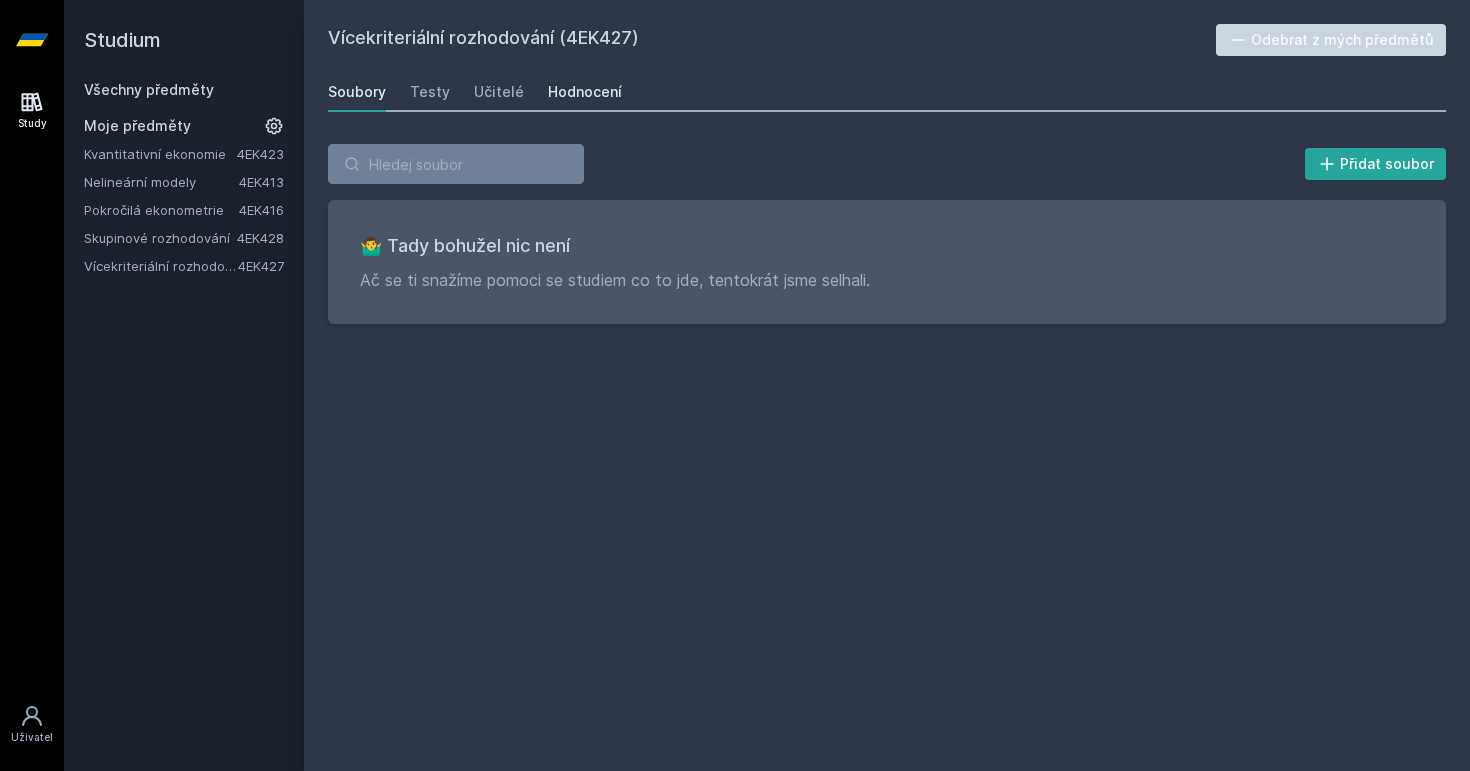 click on "Hodnocení" at bounding box center (585, 92) 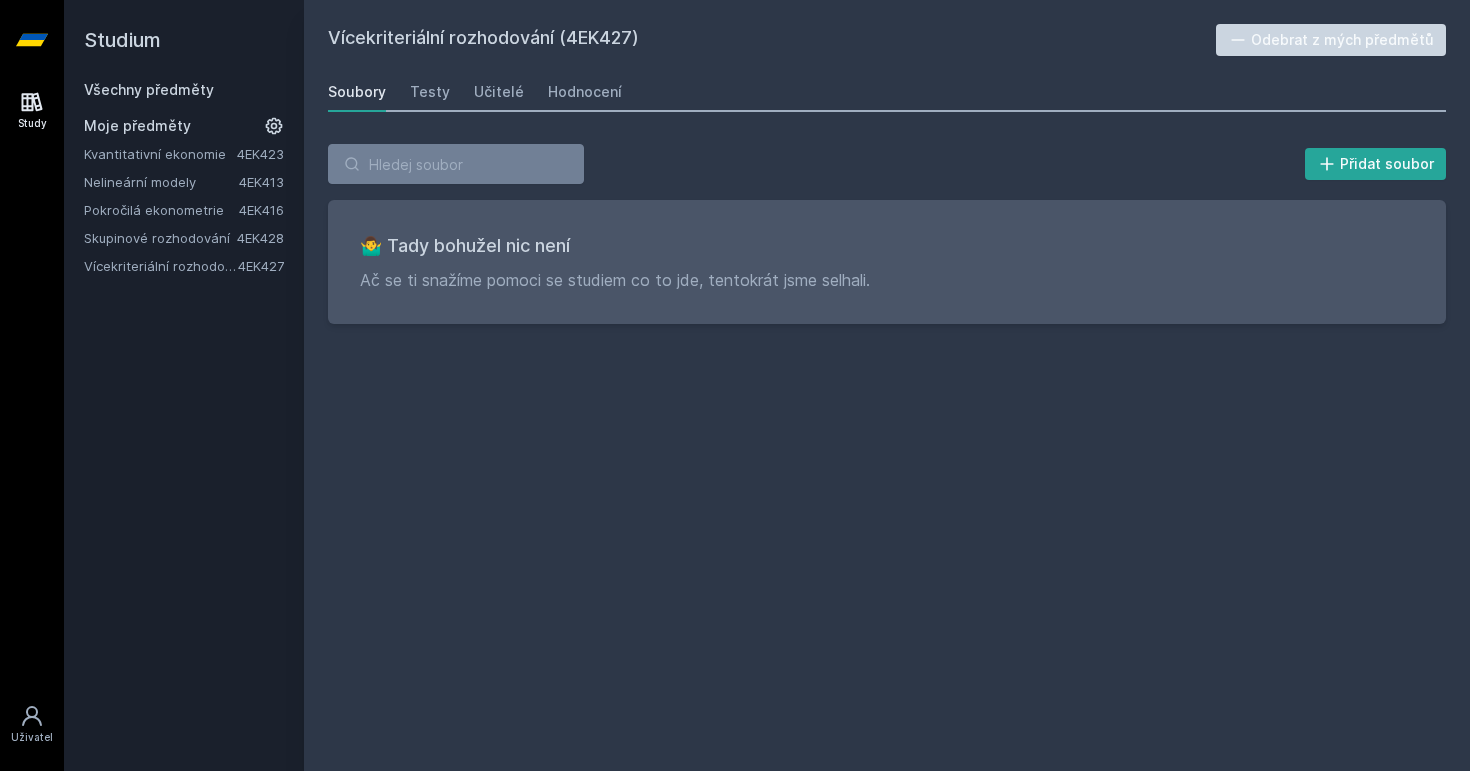 click on "Všechny předměty" at bounding box center (149, 89) 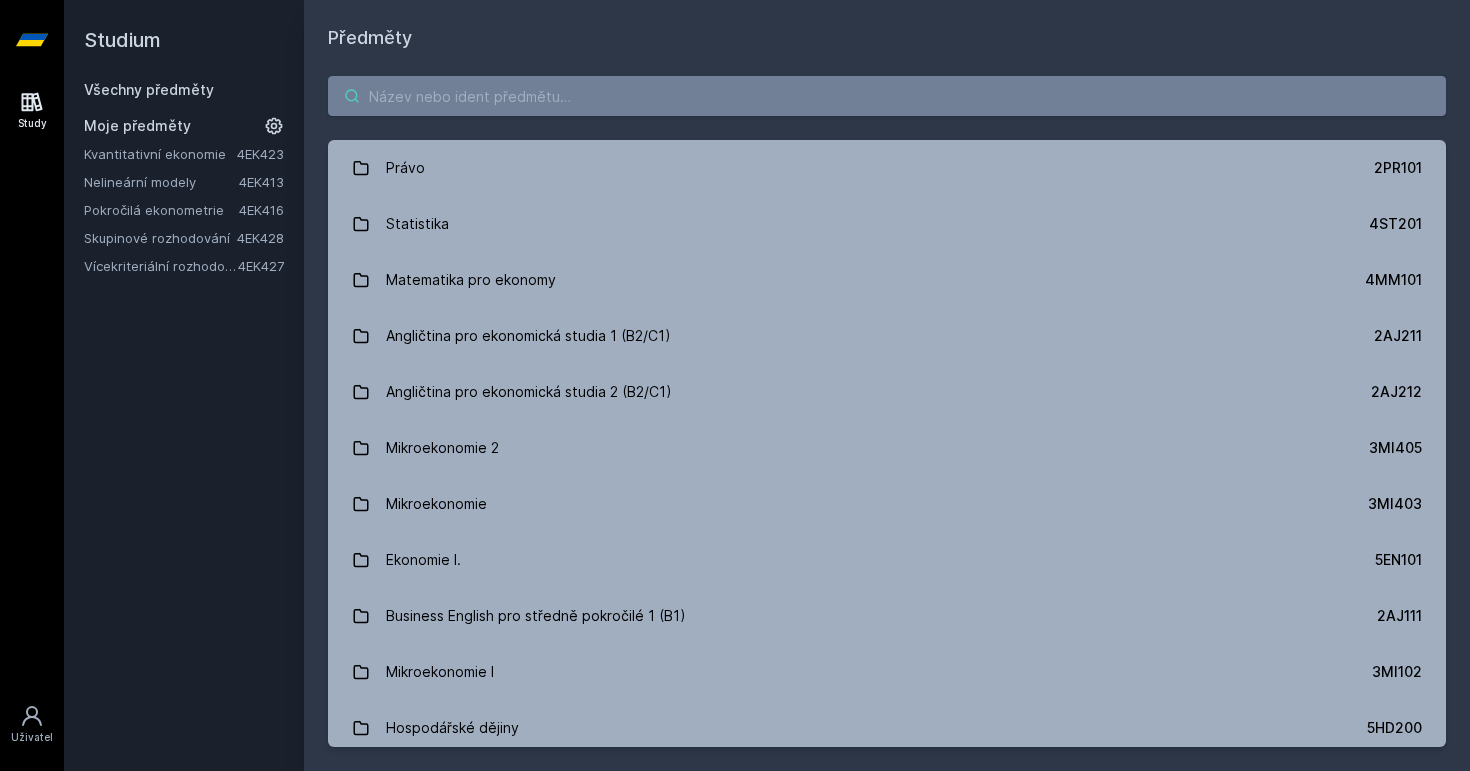 click at bounding box center [887, 96] 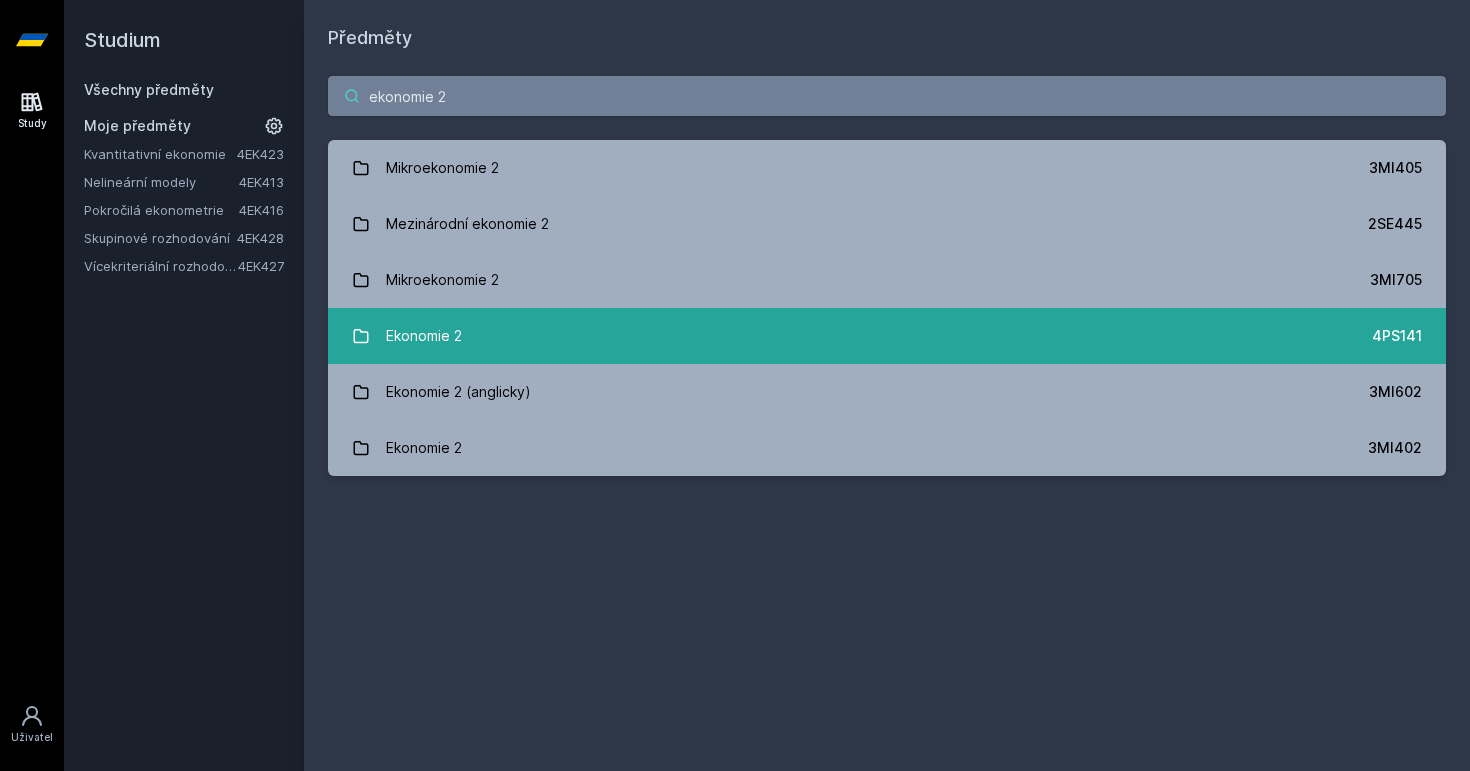 type on "ekonomie 2" 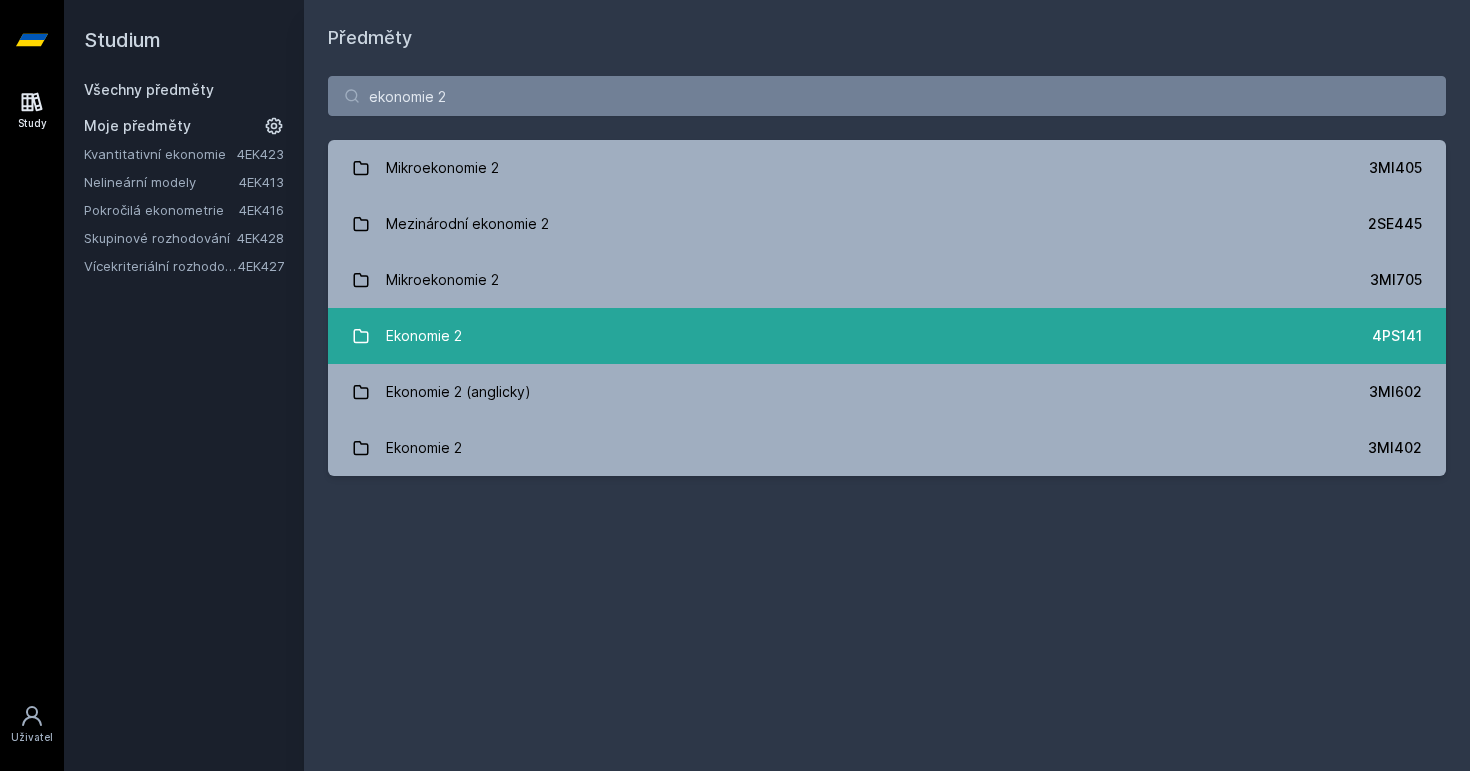 click on "[COURSE] [CODE]" at bounding box center [887, 336] 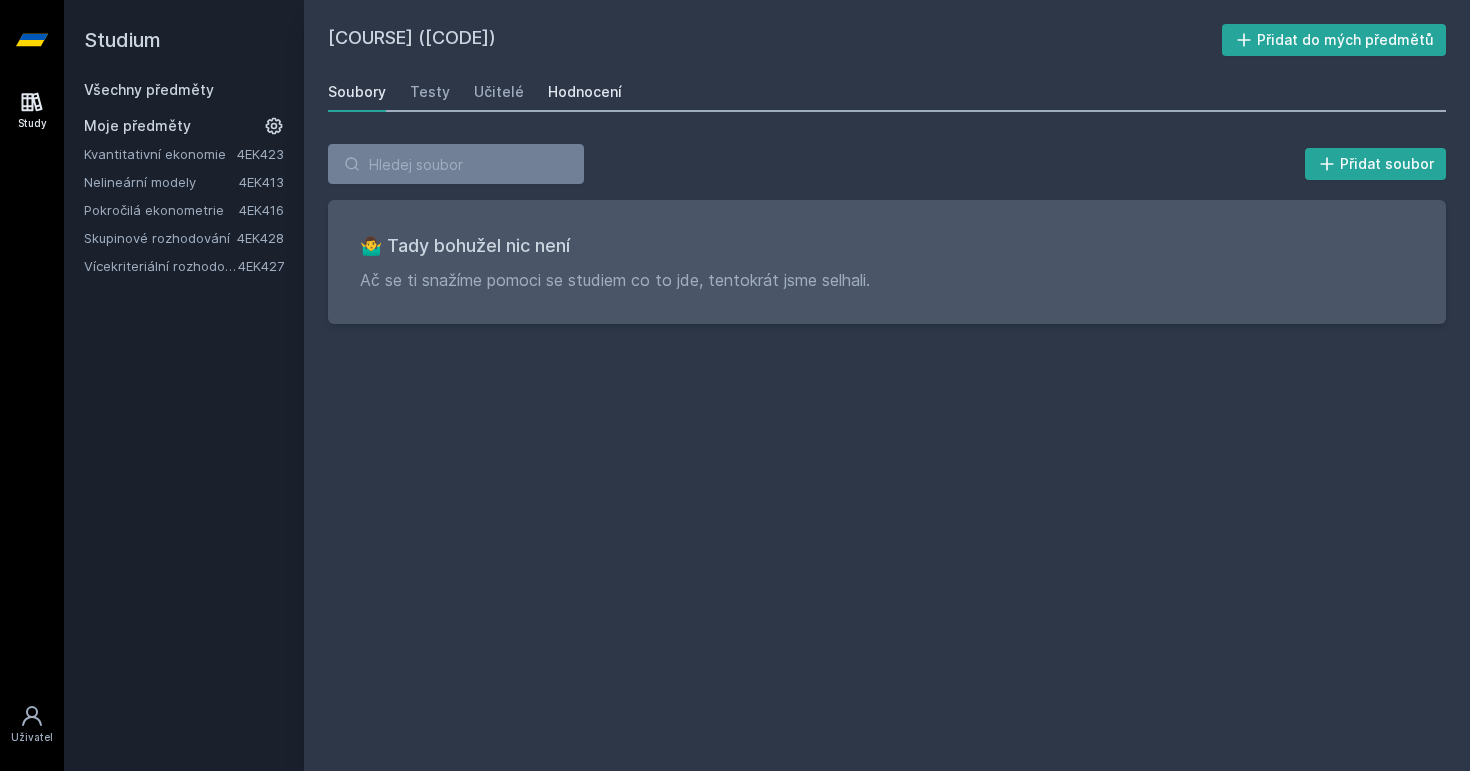 click on "Hodnocení" at bounding box center [585, 92] 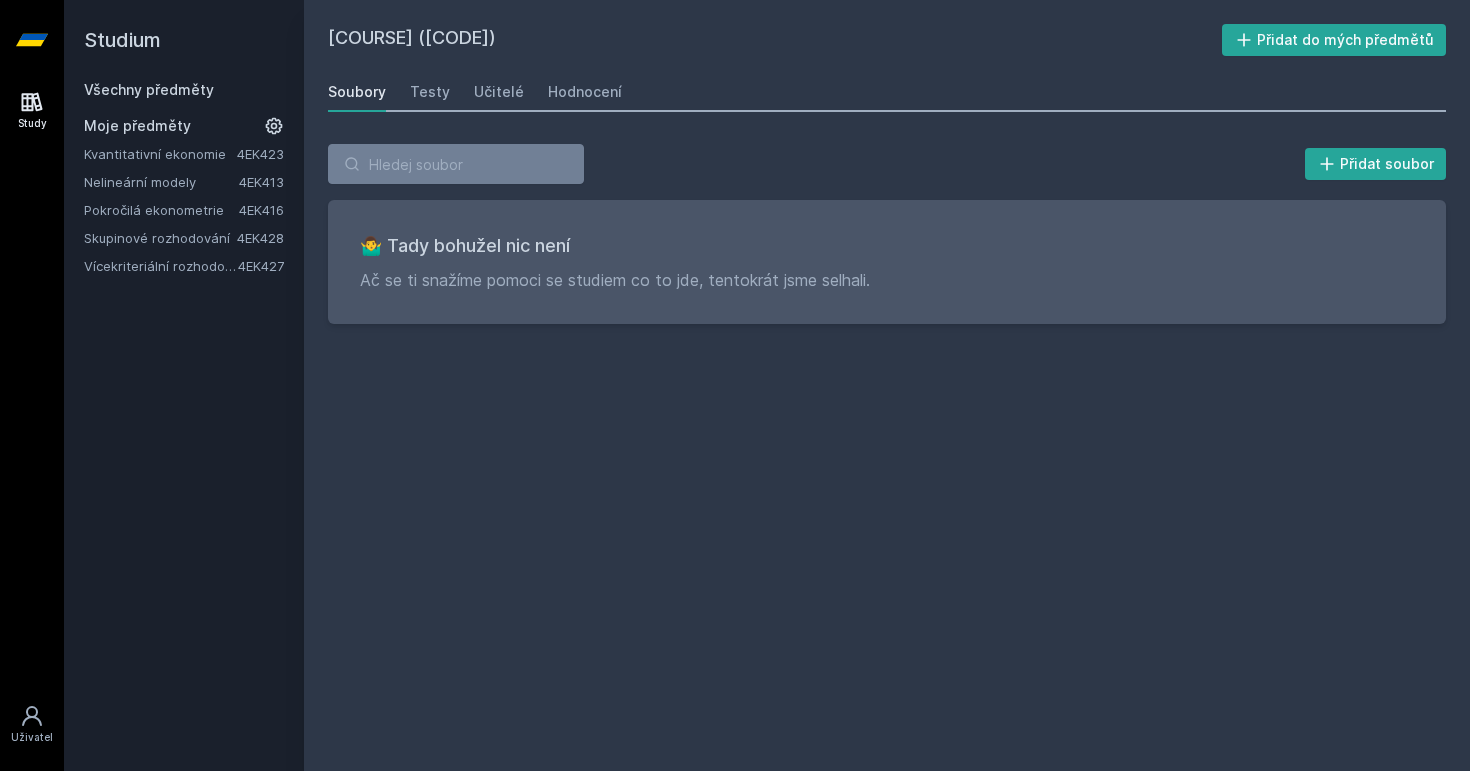 click on "Všechny předměty" at bounding box center [149, 89] 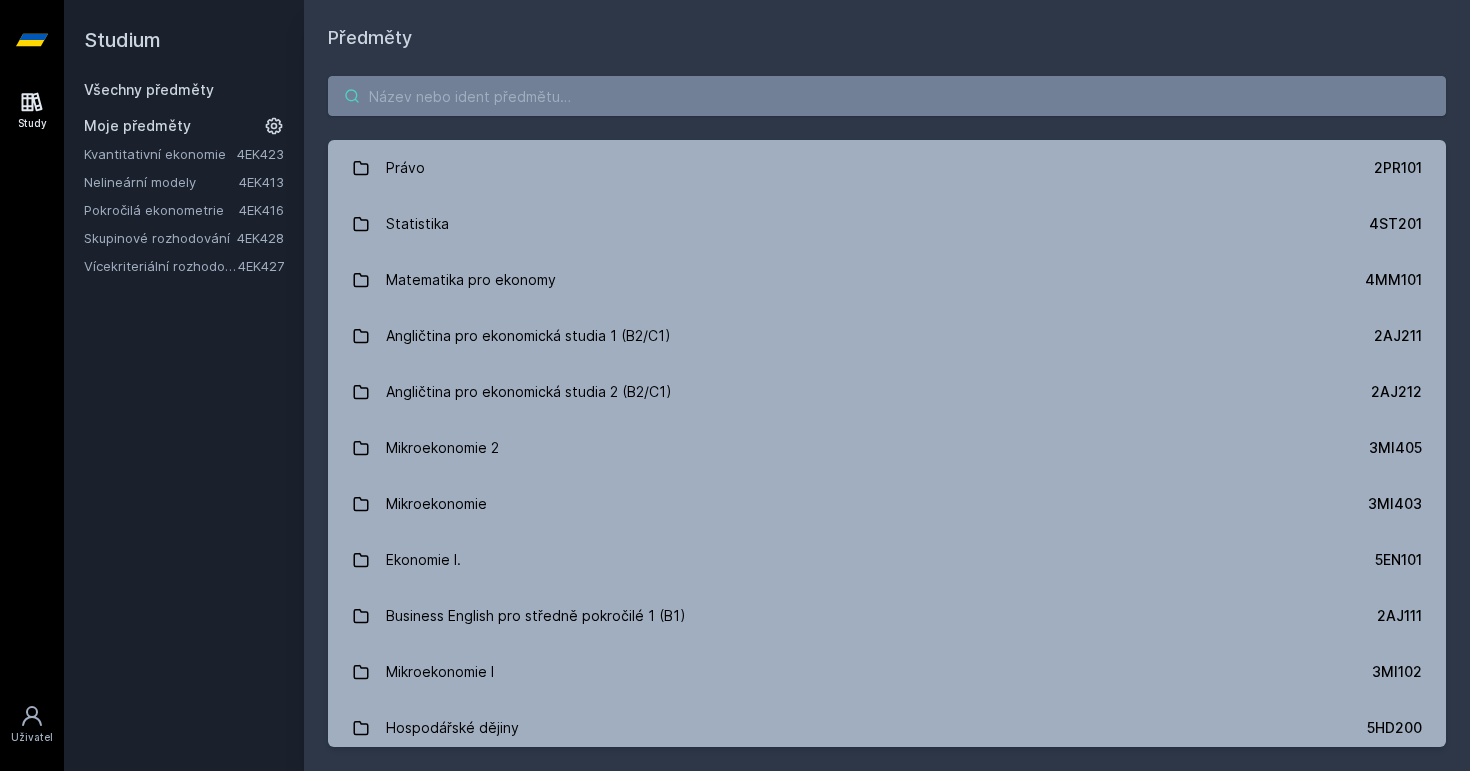 click at bounding box center [887, 96] 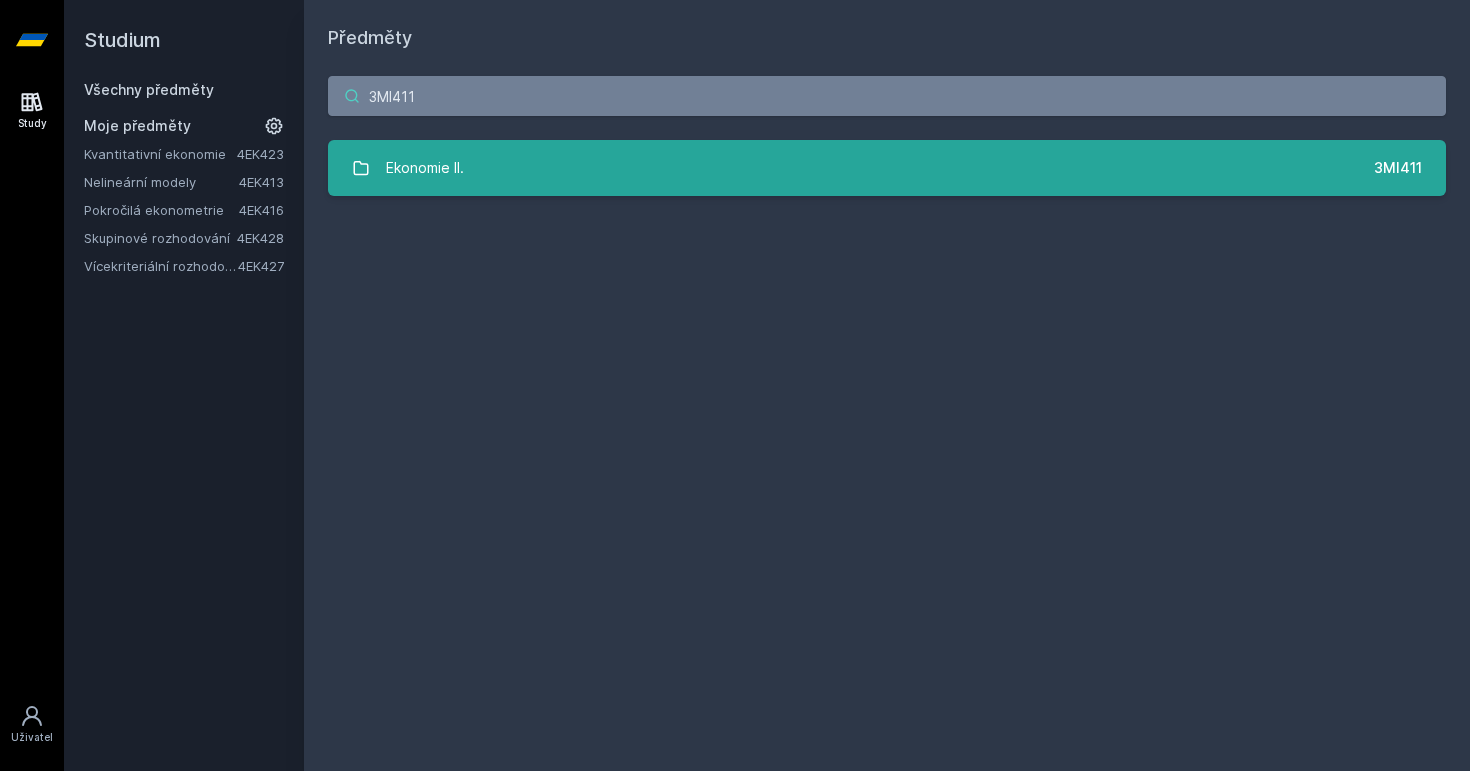 type on "3MI411" 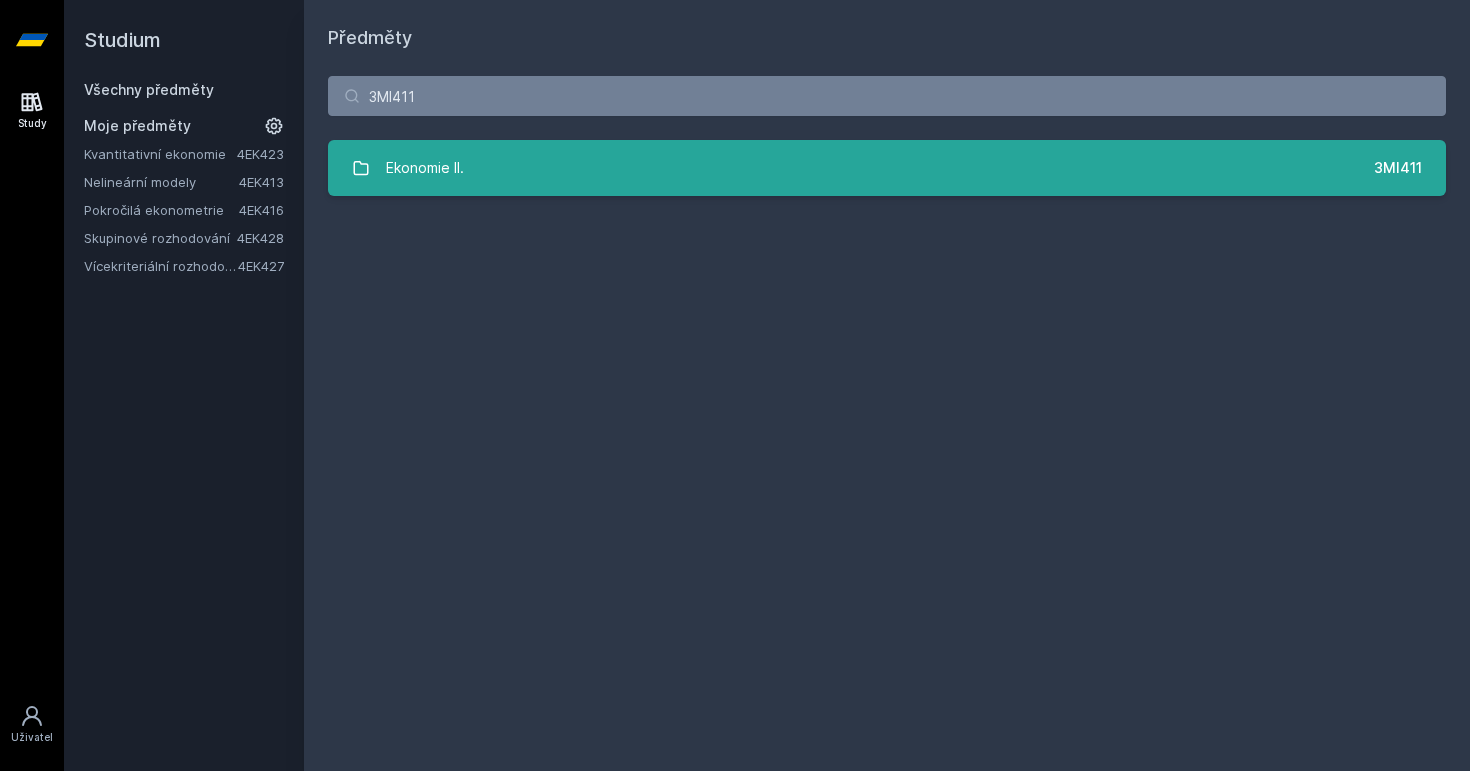 click on "Ekonomie II." at bounding box center (425, 168) 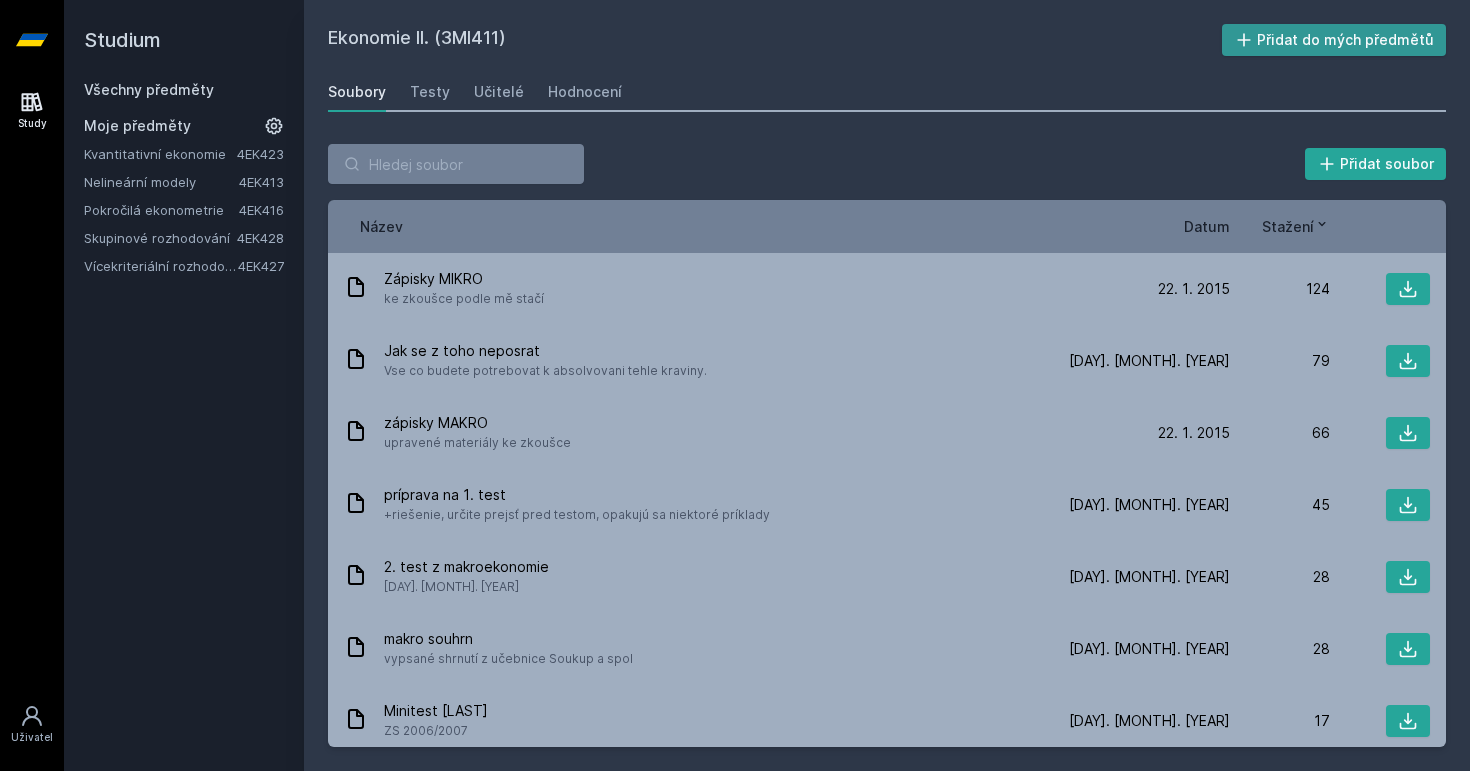 click on "Přidat do mých předmětů" at bounding box center [1334, 40] 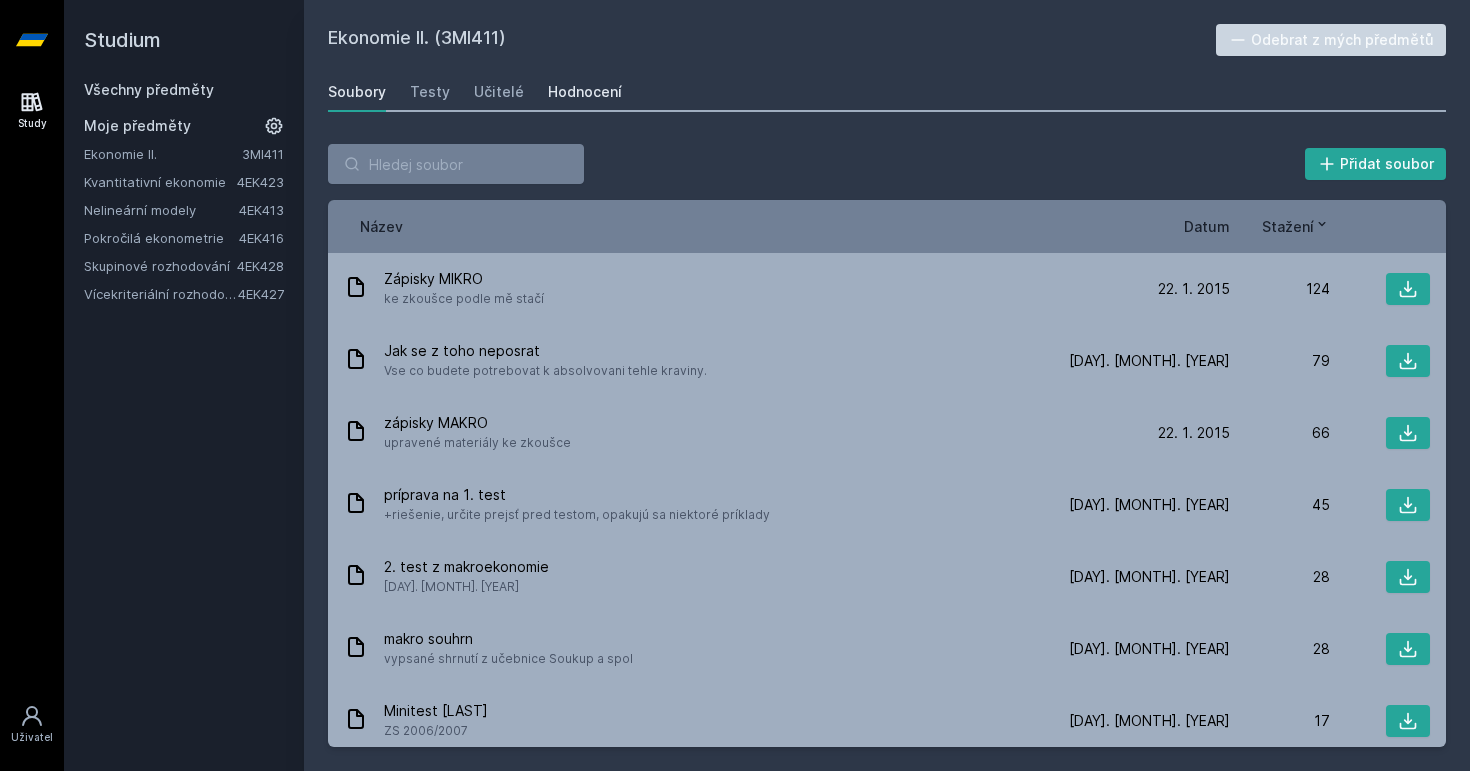 click on "Hodnocení" at bounding box center (585, 92) 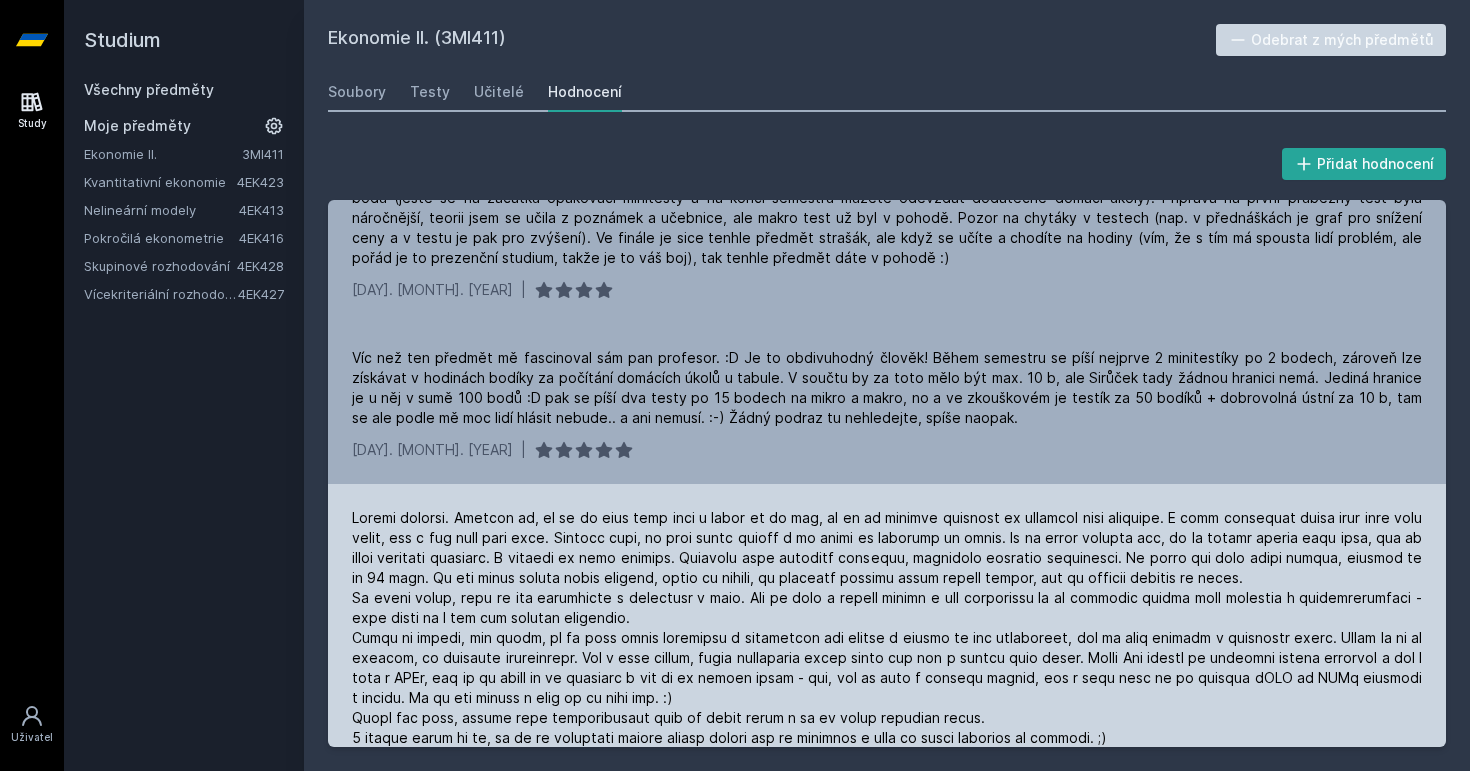 scroll, scrollTop: 125, scrollLeft: 0, axis: vertical 